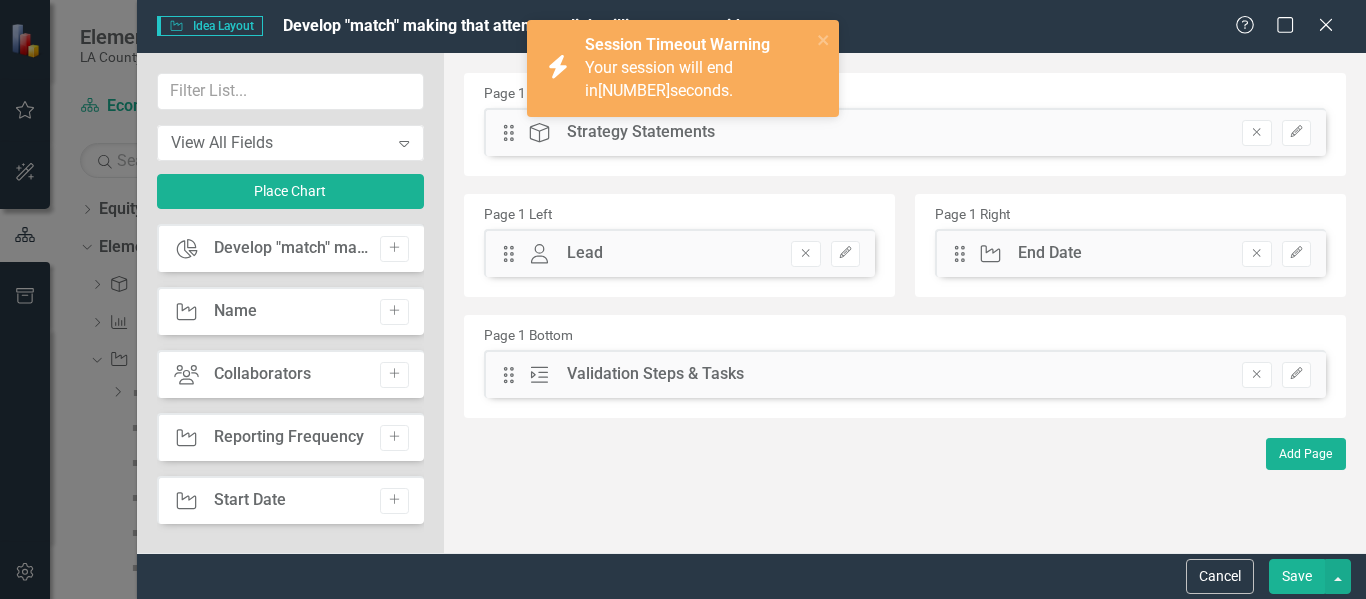 scroll, scrollTop: 0, scrollLeft: 0, axis: both 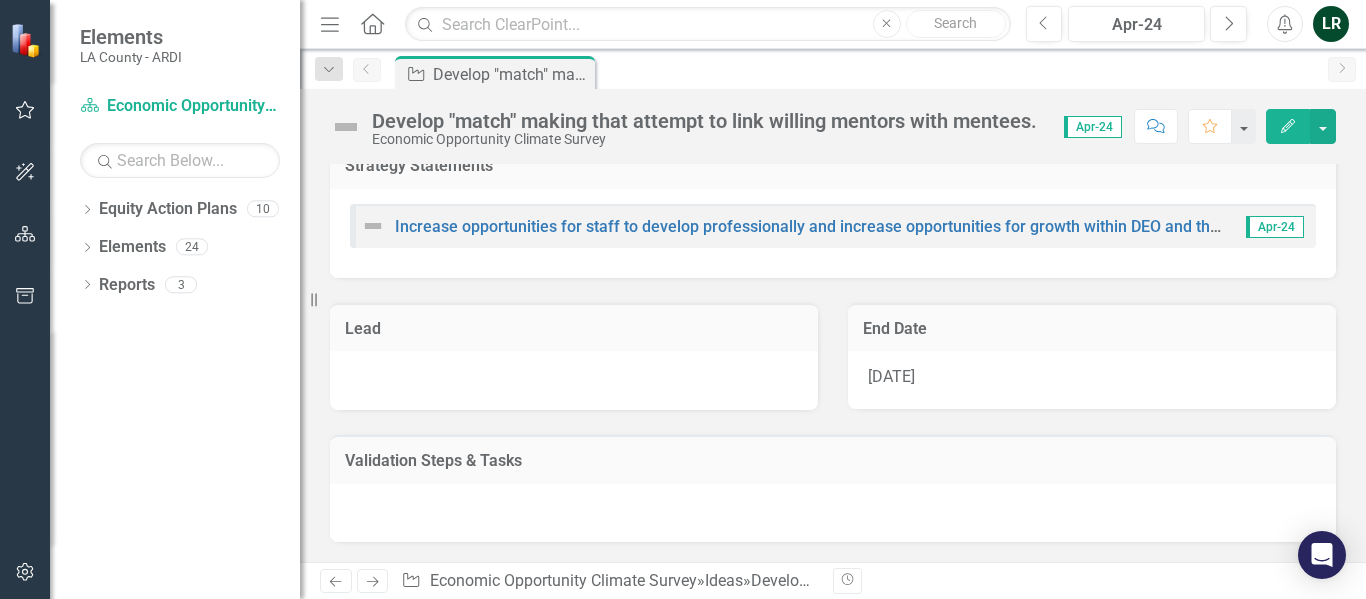 click on "Validation Steps & Tasks" at bounding box center [833, 461] 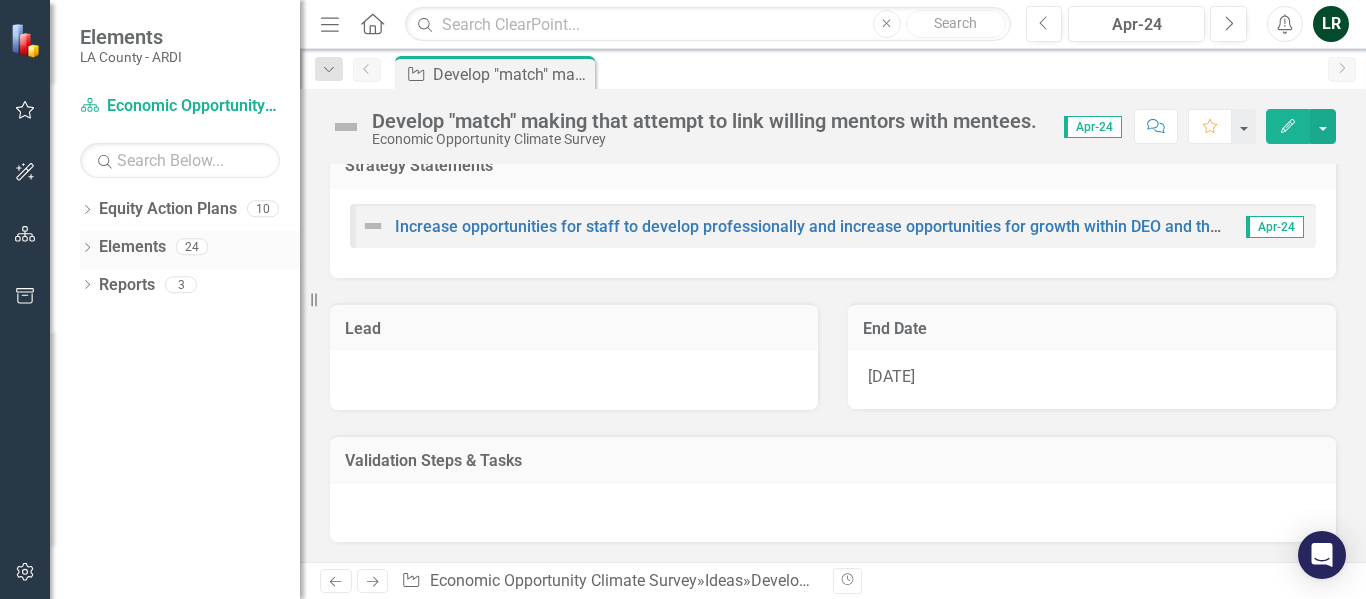 click on "Dropdown" at bounding box center [87, 249] 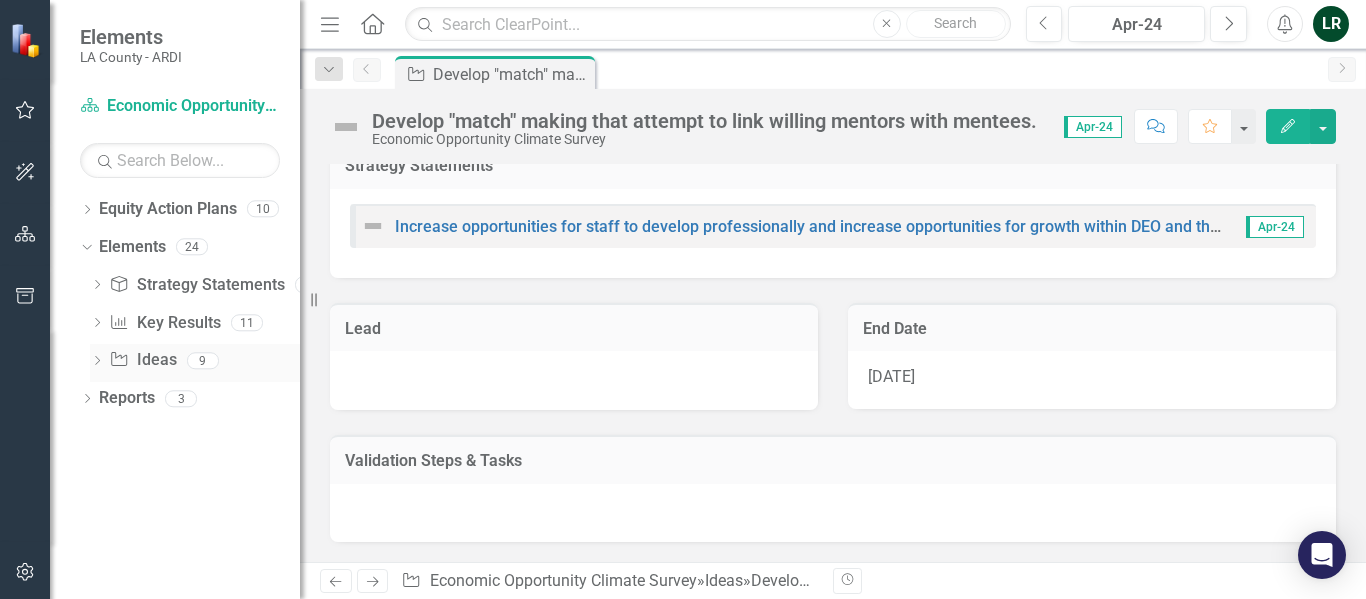 click on "Idea Ideas" at bounding box center [142, 360] 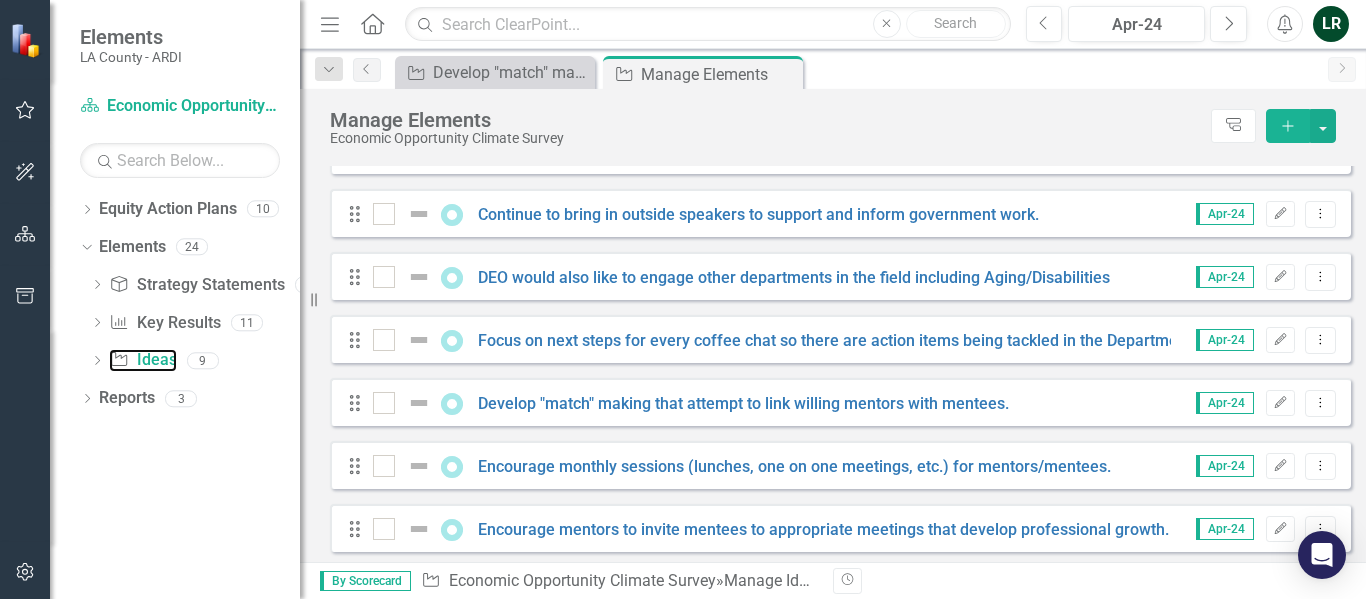 scroll, scrollTop: 300, scrollLeft: 0, axis: vertical 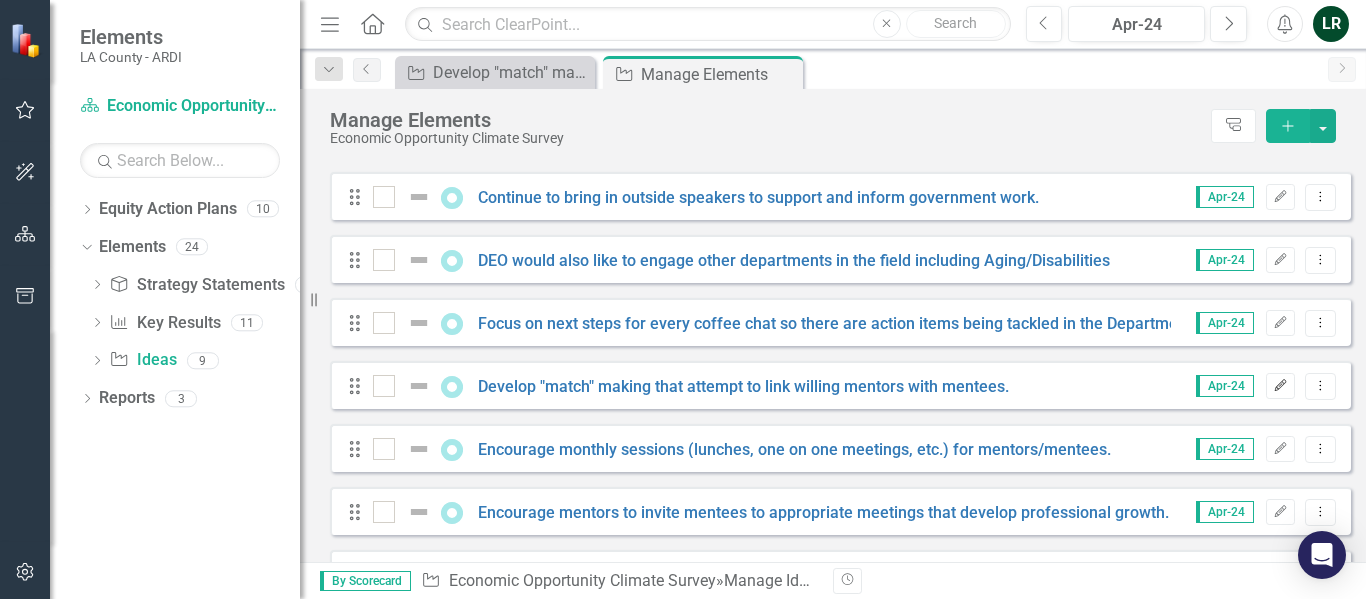 click on "Edit" at bounding box center (1280, 386) 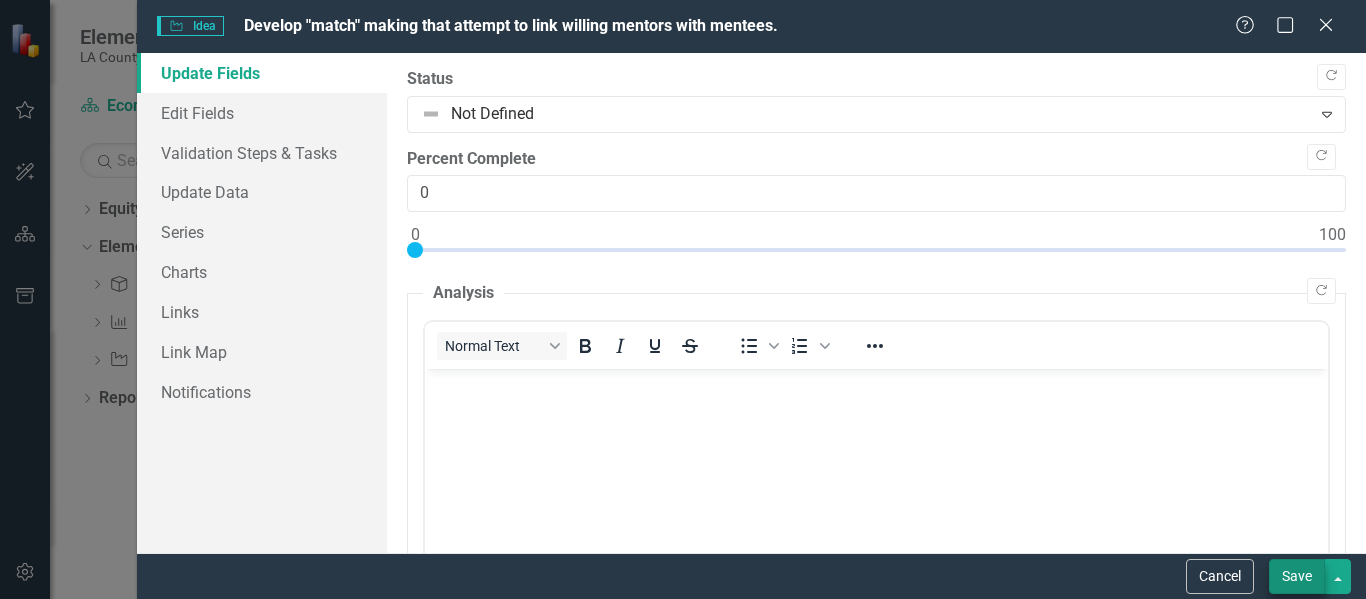 scroll, scrollTop: 0, scrollLeft: 0, axis: both 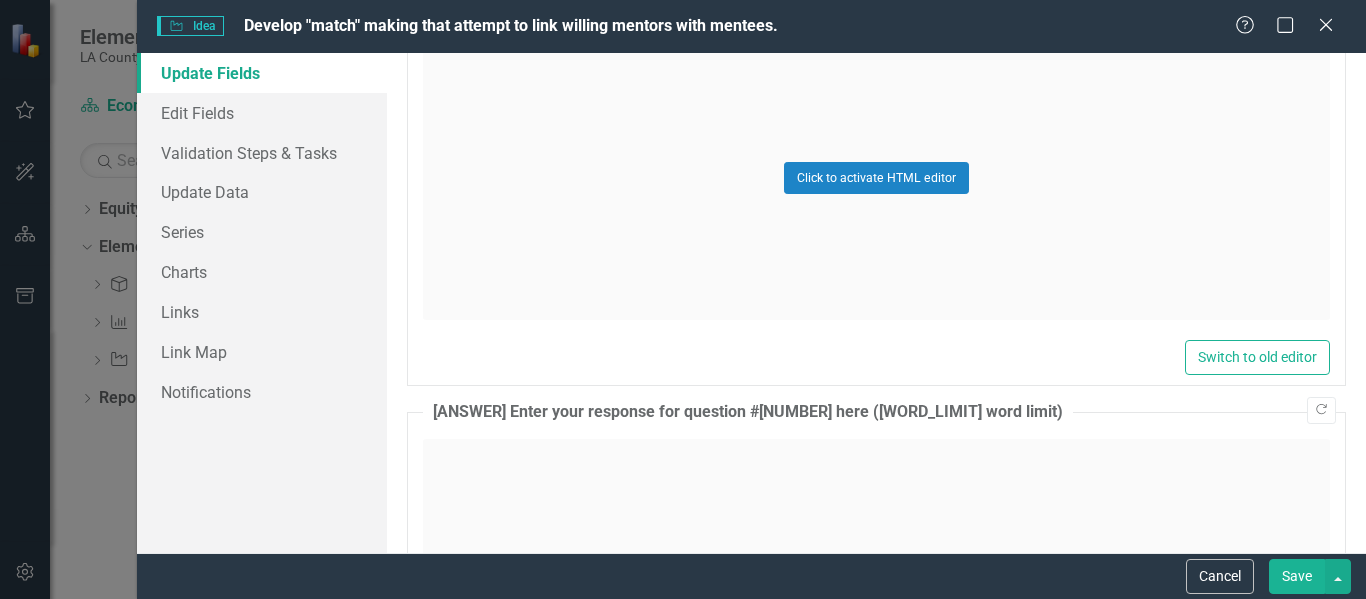 click on "Save" at bounding box center [1297, 576] 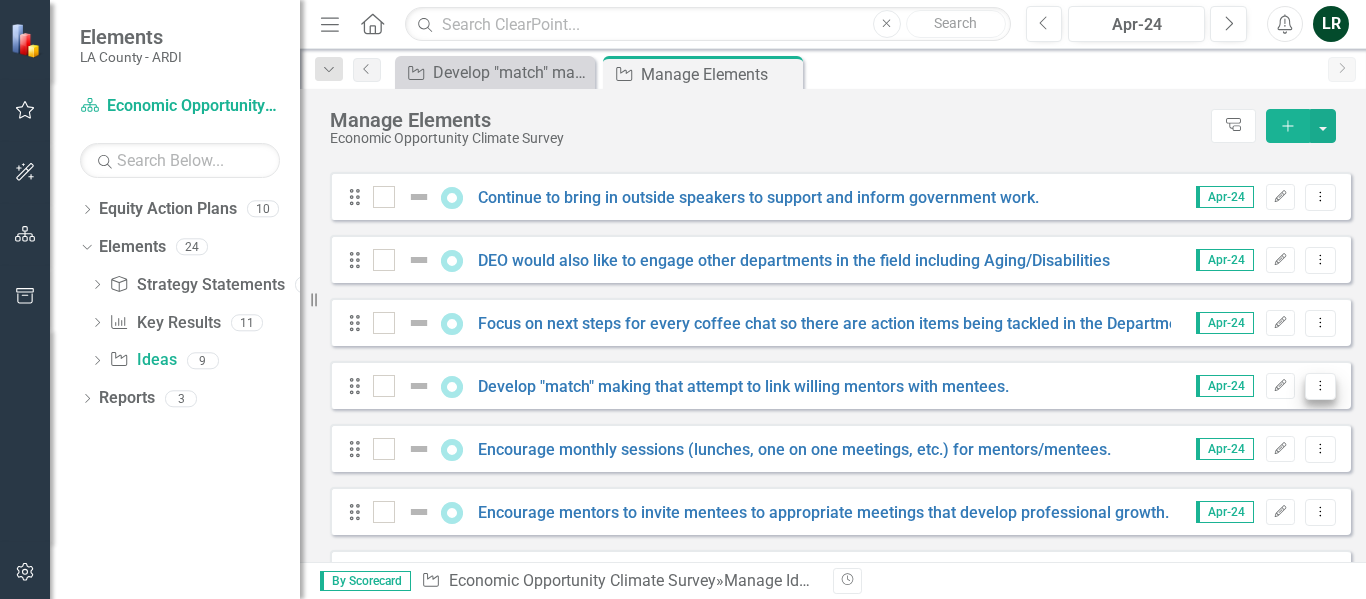 click at bounding box center (1321, 385) 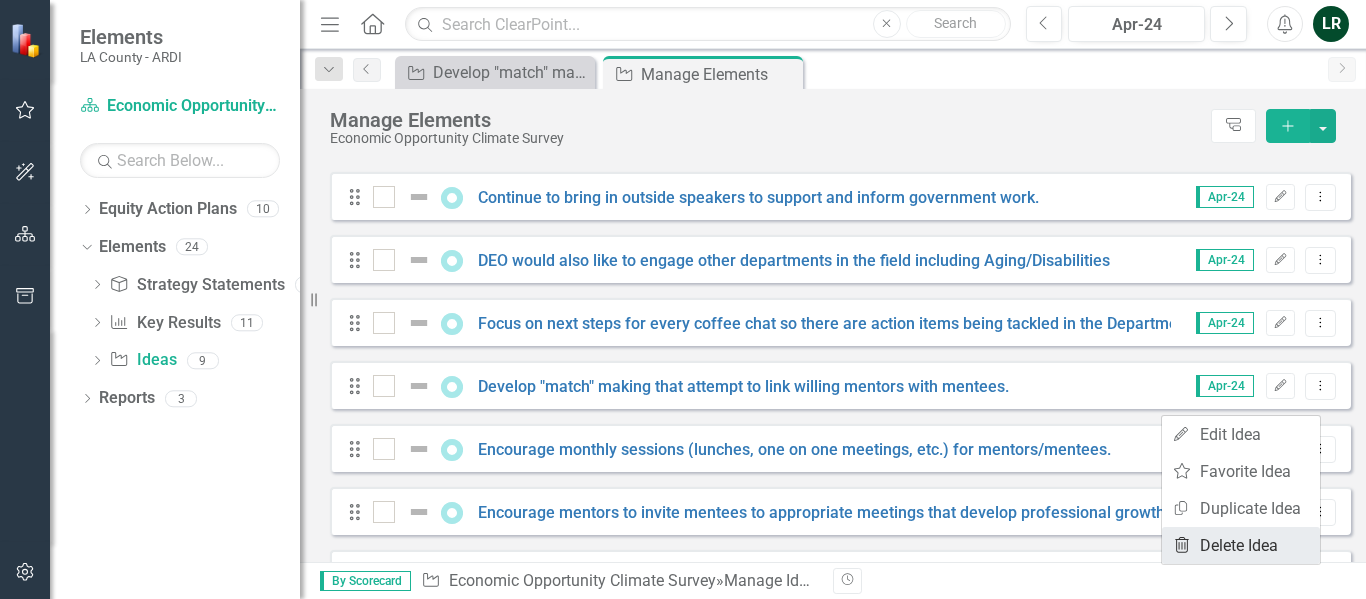 click on "Trash Delete Idea" at bounding box center (1241, 545) 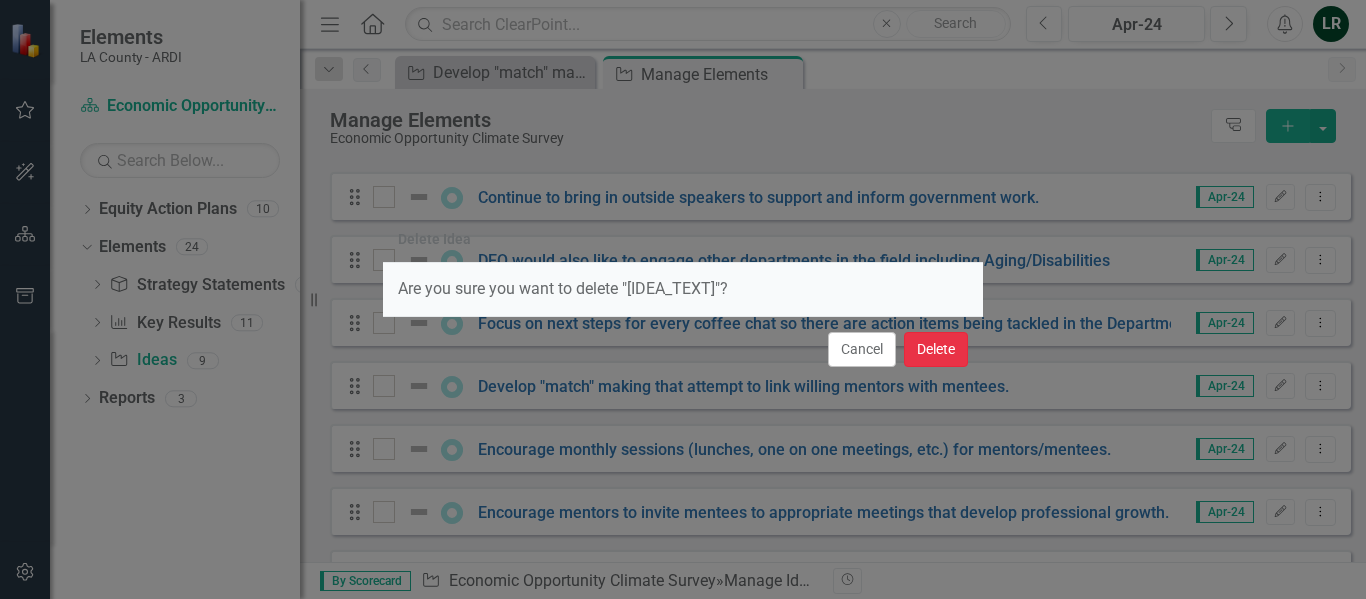 click on "Delete" at bounding box center [936, 349] 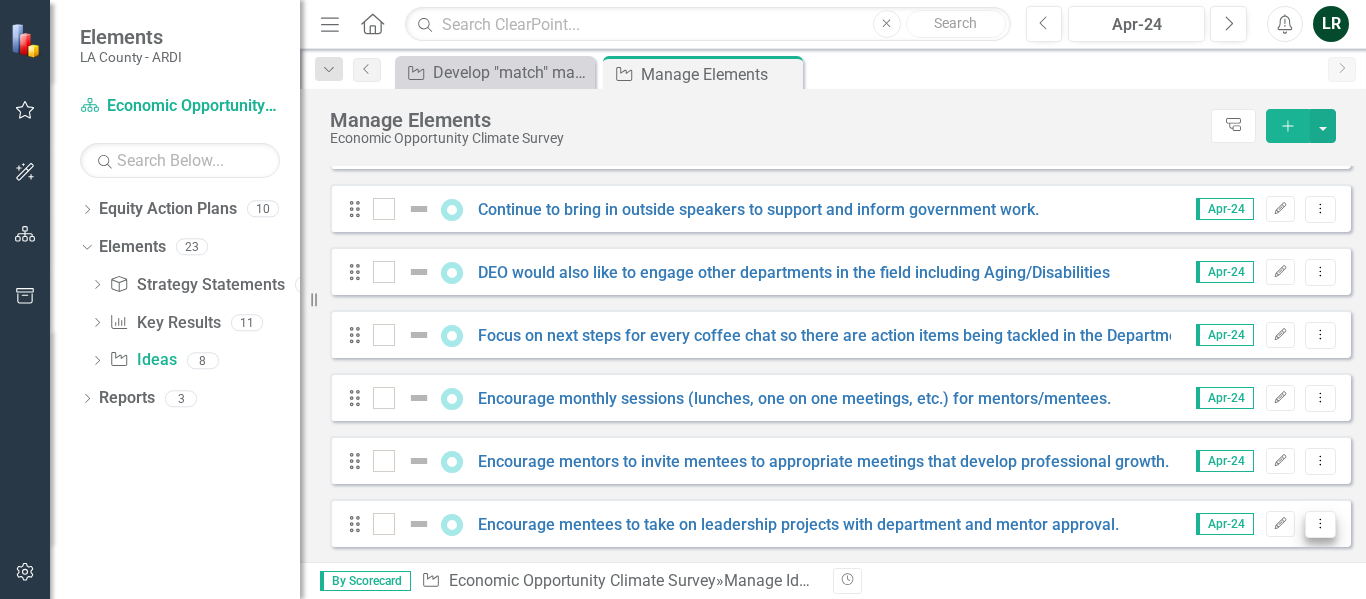click on "Dropdown Menu" at bounding box center [1320, 524] 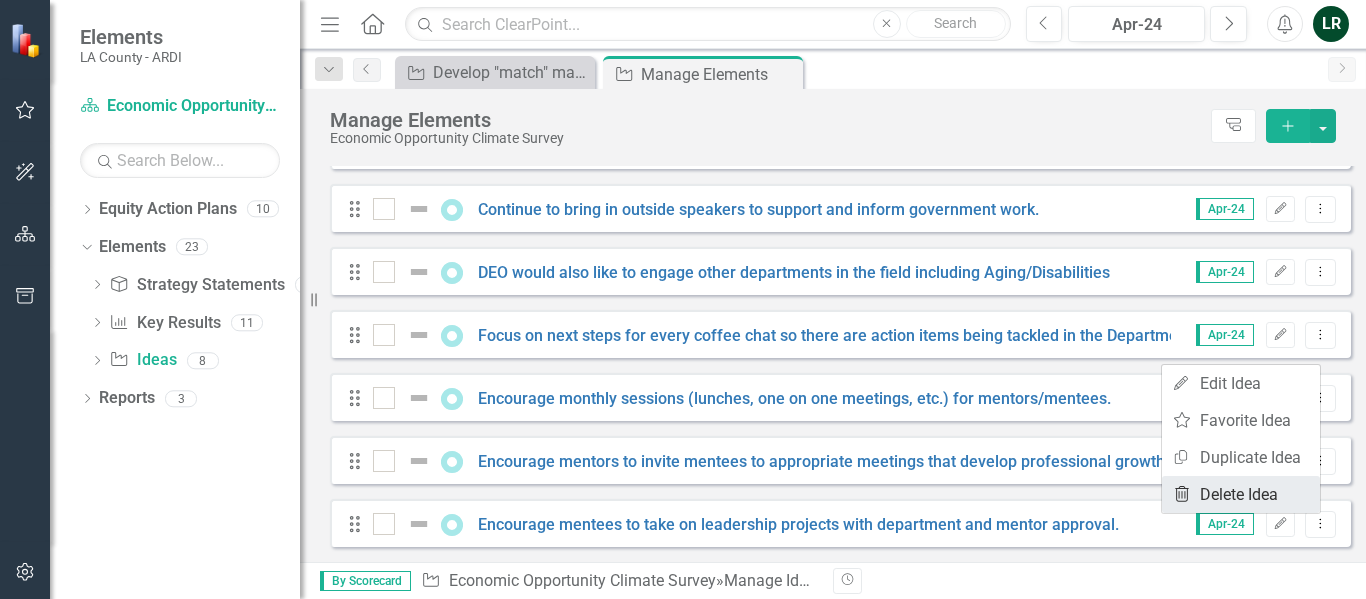 click on "Trash Delete Idea" at bounding box center [1241, 494] 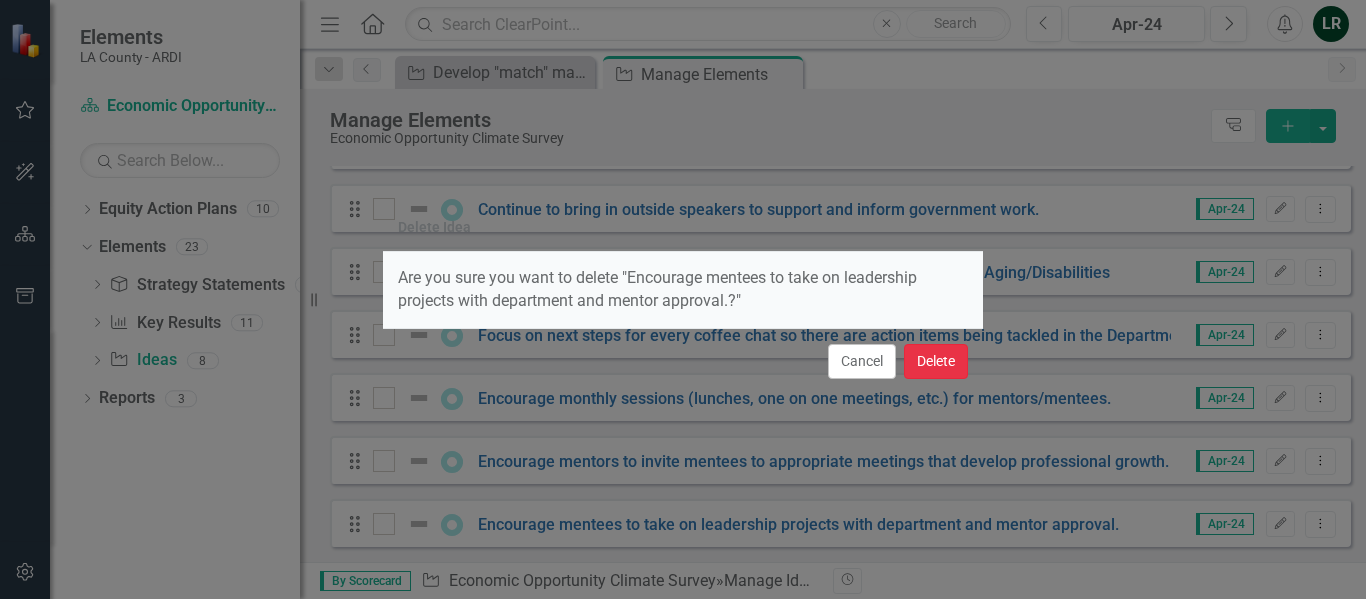 click on "Delete" at bounding box center [936, 361] 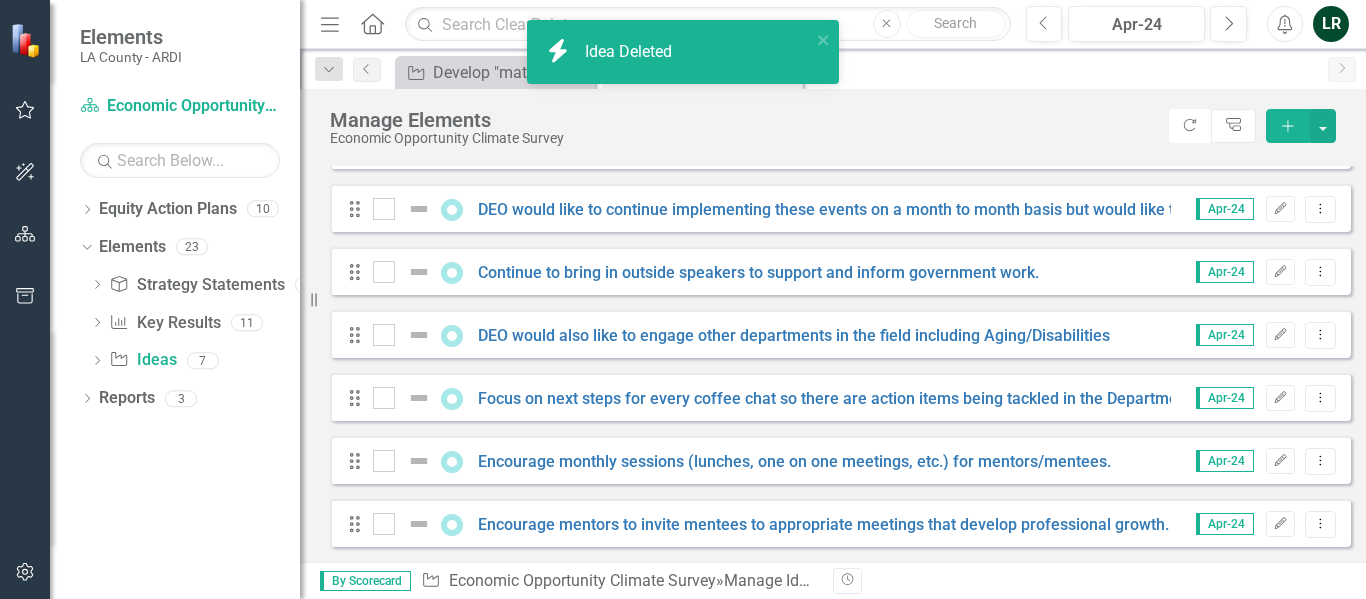 scroll, scrollTop: 240, scrollLeft: 0, axis: vertical 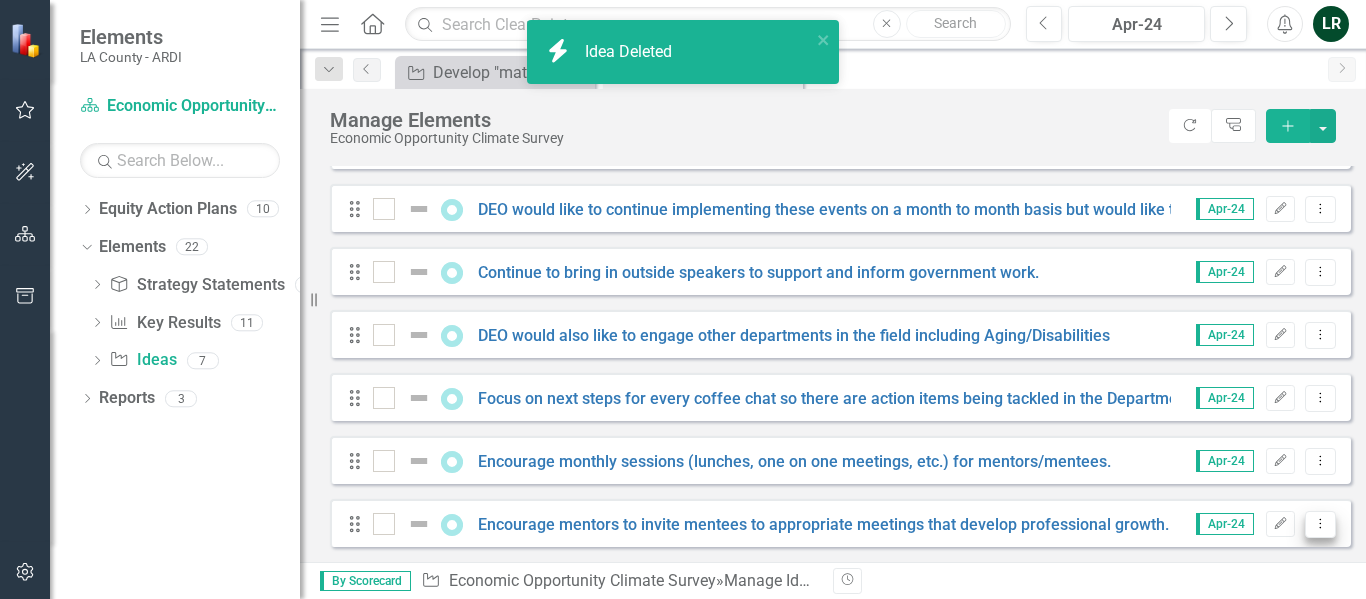 click on "Dropdown Menu" at bounding box center (1320, 523) 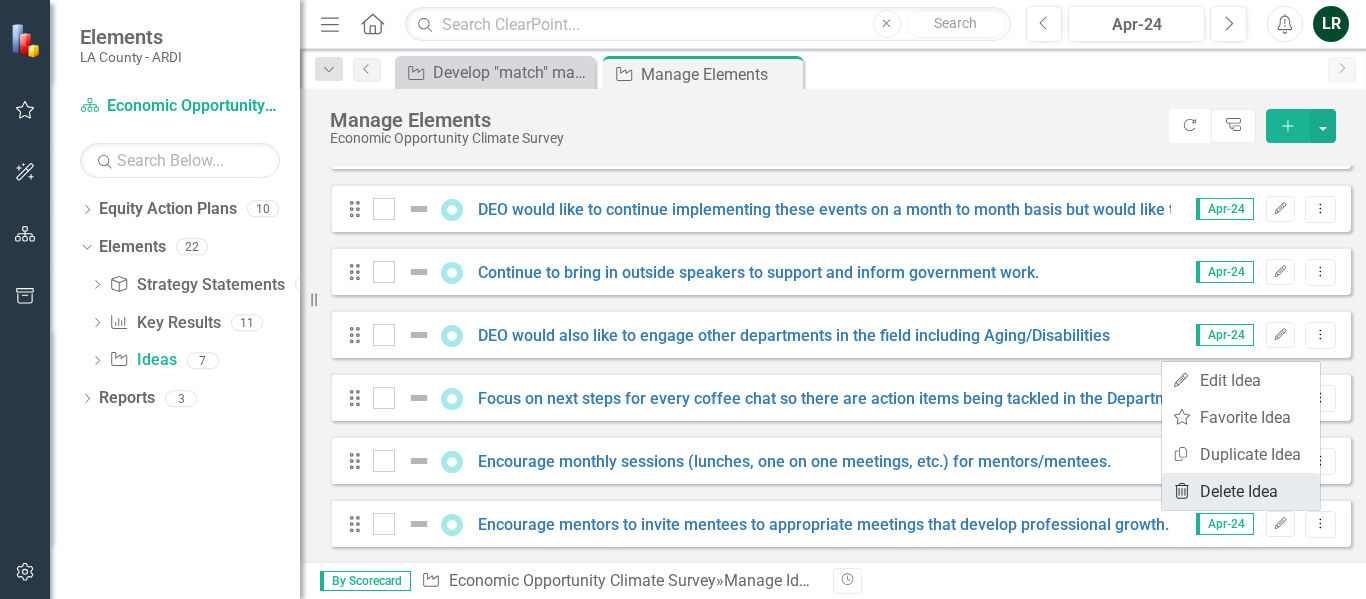 click on "Trash Delete Idea" at bounding box center [1241, 491] 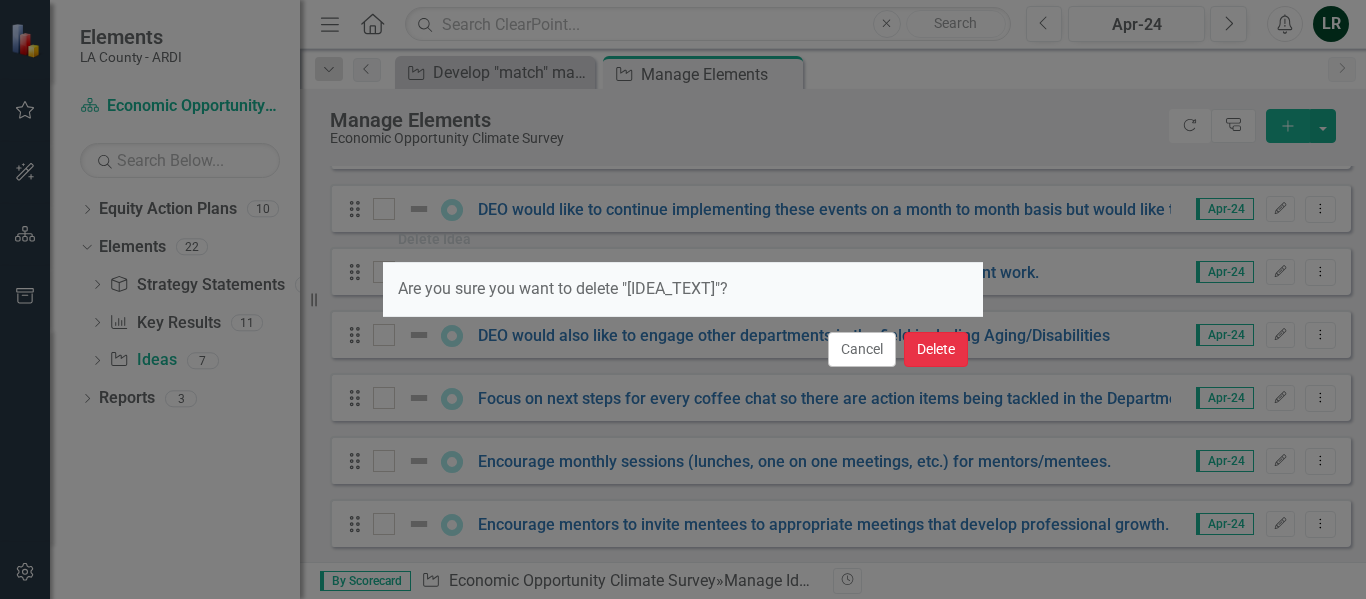 click on "Delete" at bounding box center (936, 349) 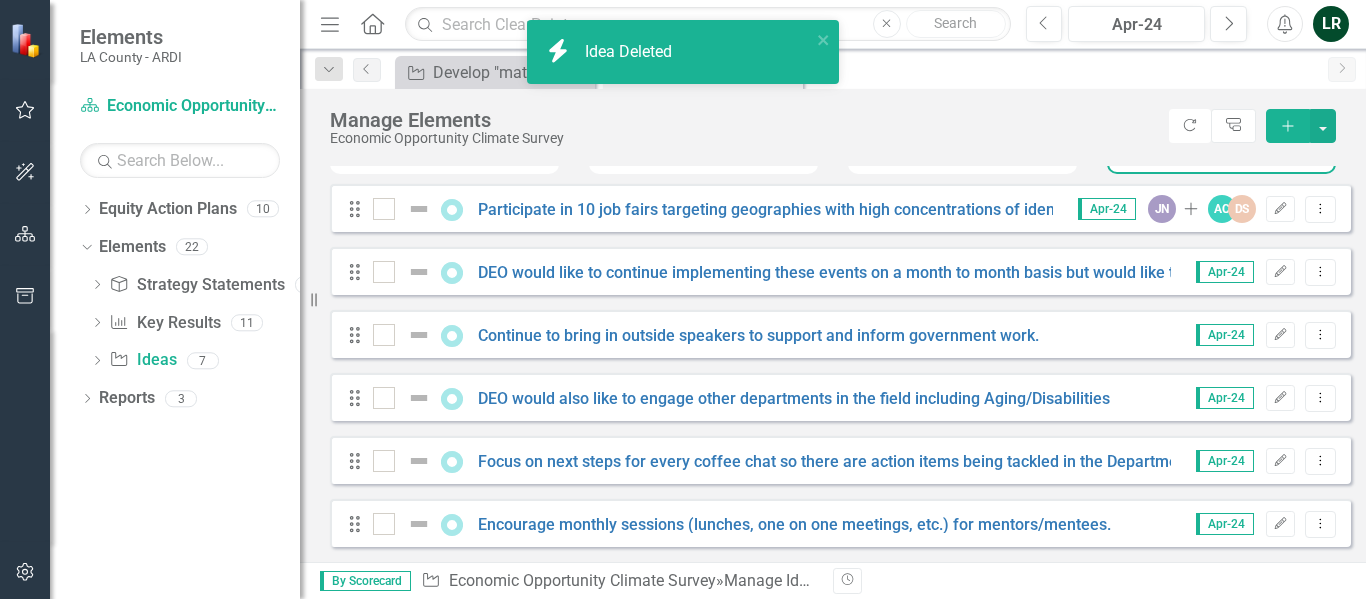 scroll, scrollTop: 177, scrollLeft: 0, axis: vertical 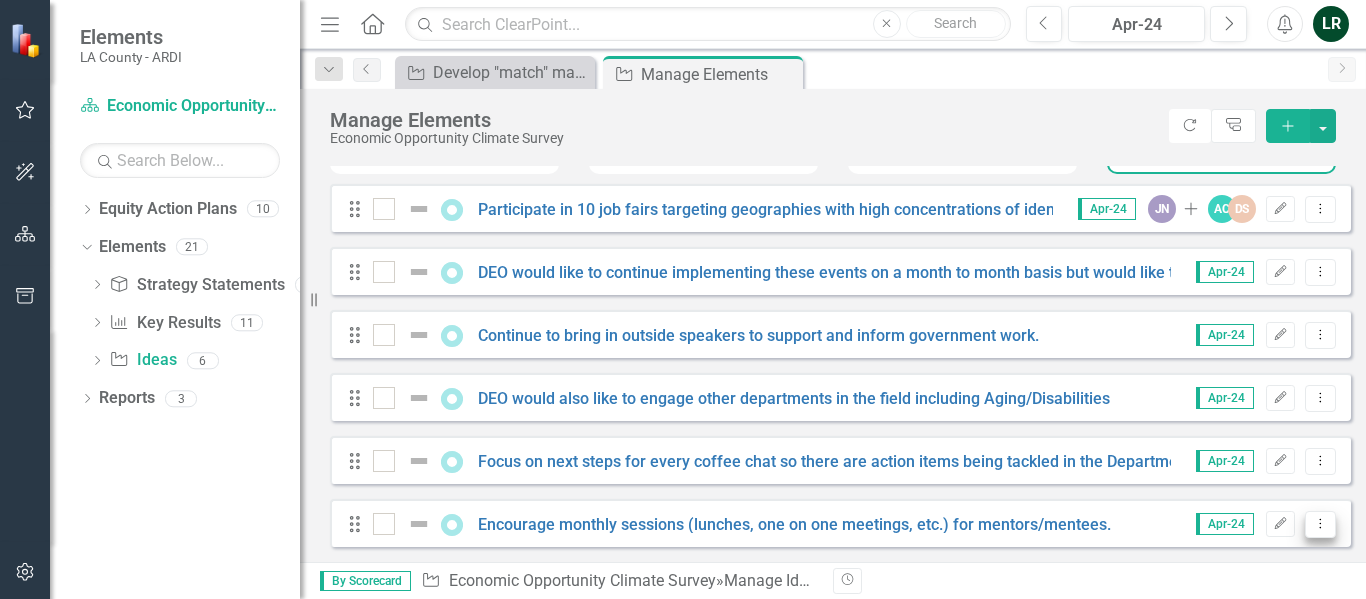 click on "Dropdown Menu" at bounding box center [1320, 523] 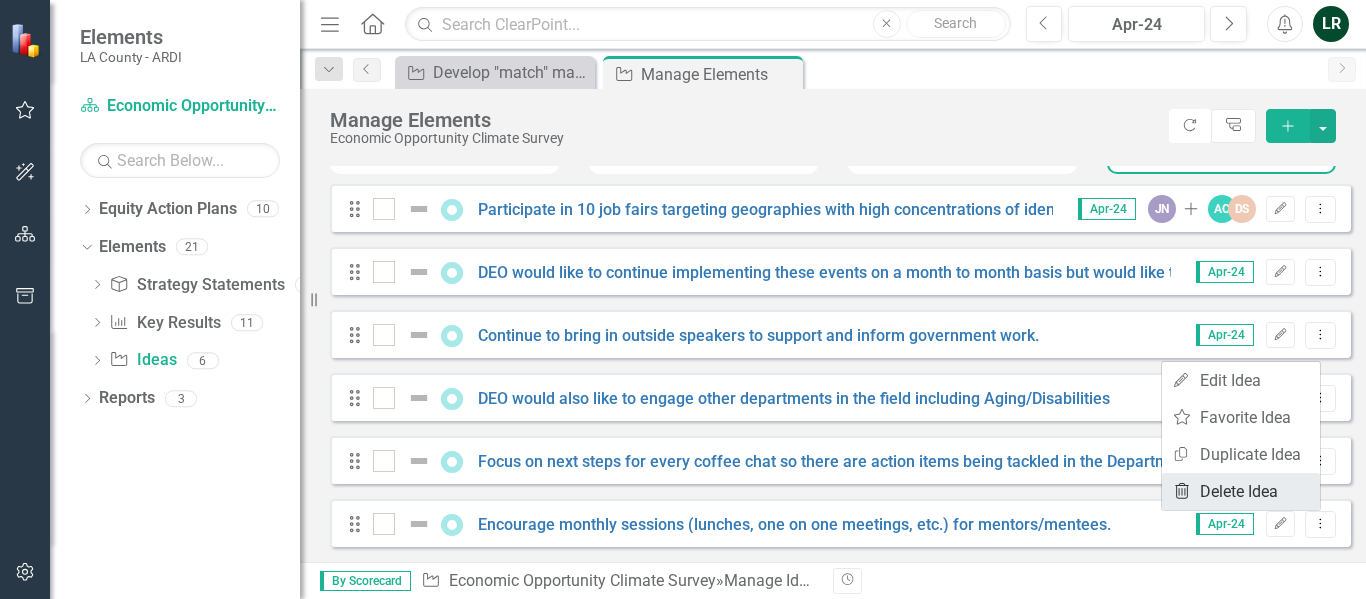 click on "Trash Delete Idea" at bounding box center [1241, 491] 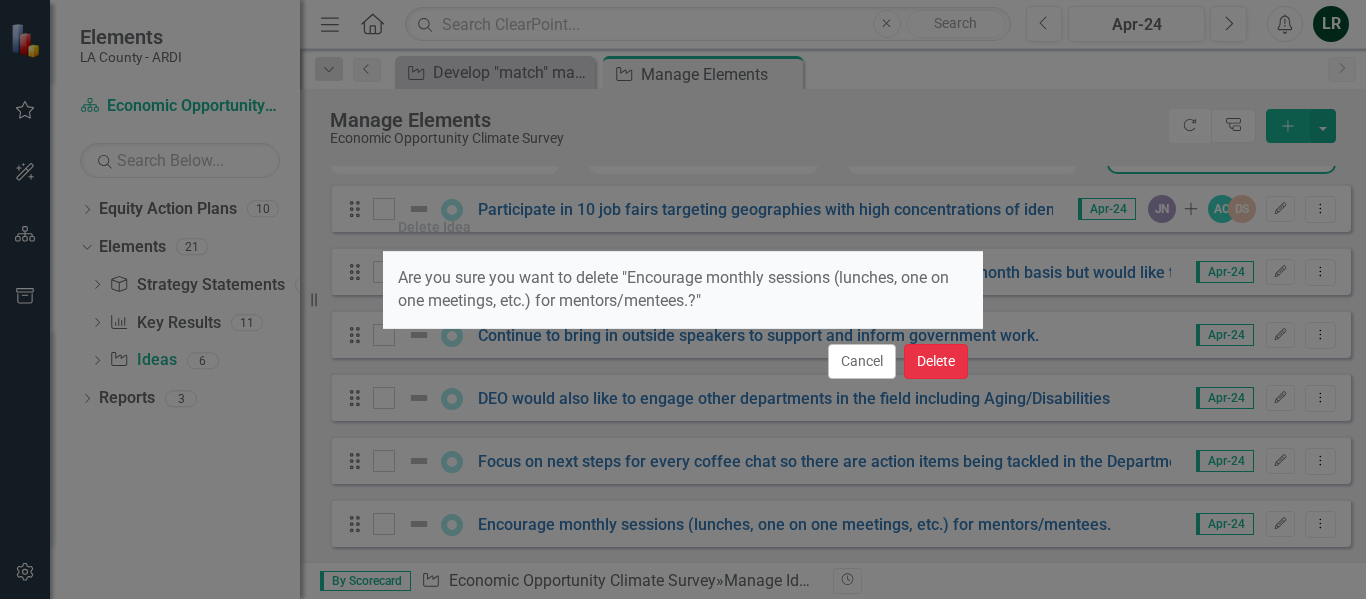 click on "Delete" at bounding box center (936, 361) 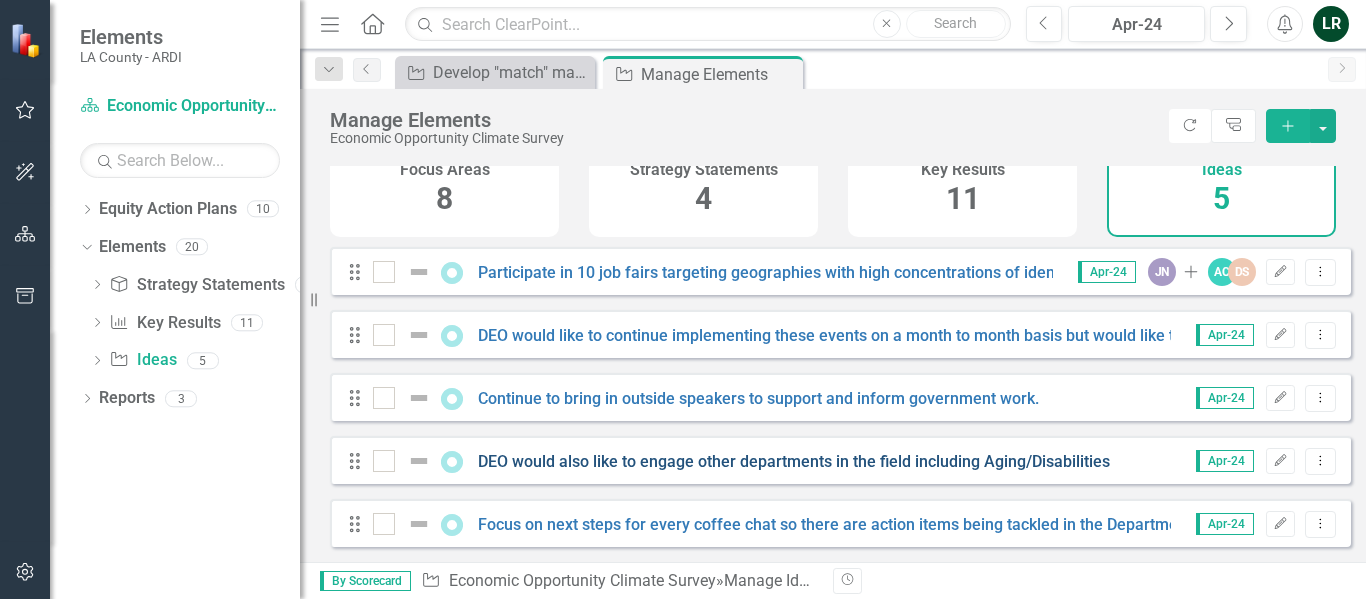 scroll, scrollTop: 0, scrollLeft: 0, axis: both 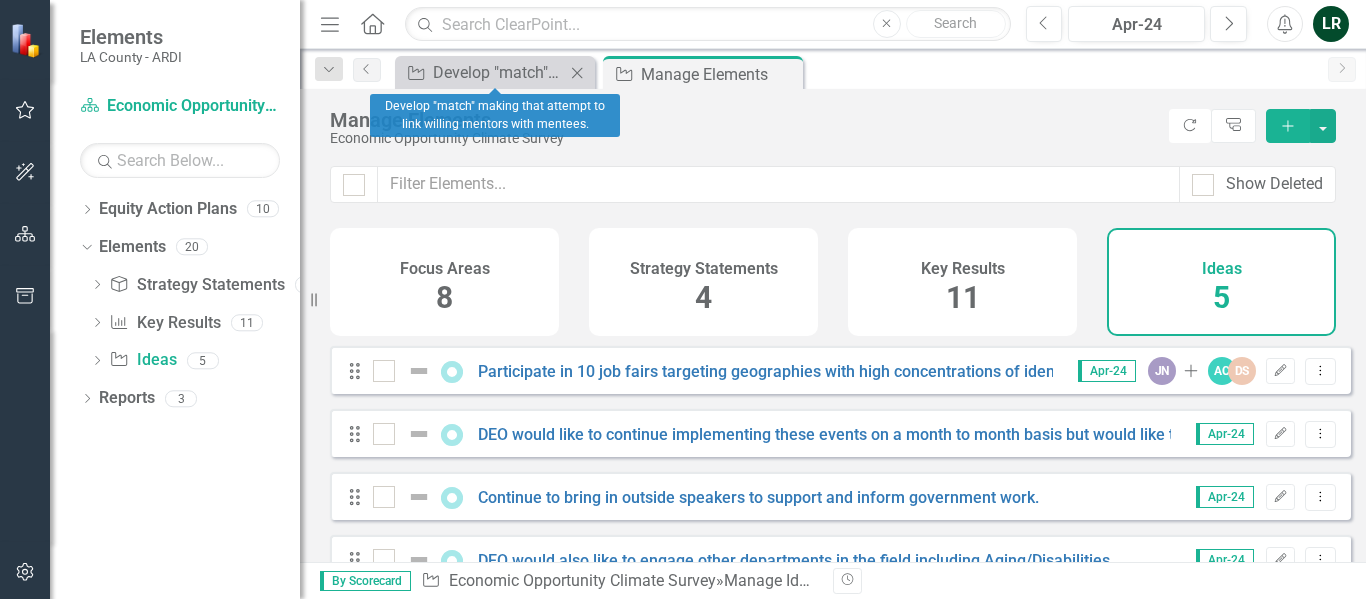 click at bounding box center [577, 72] 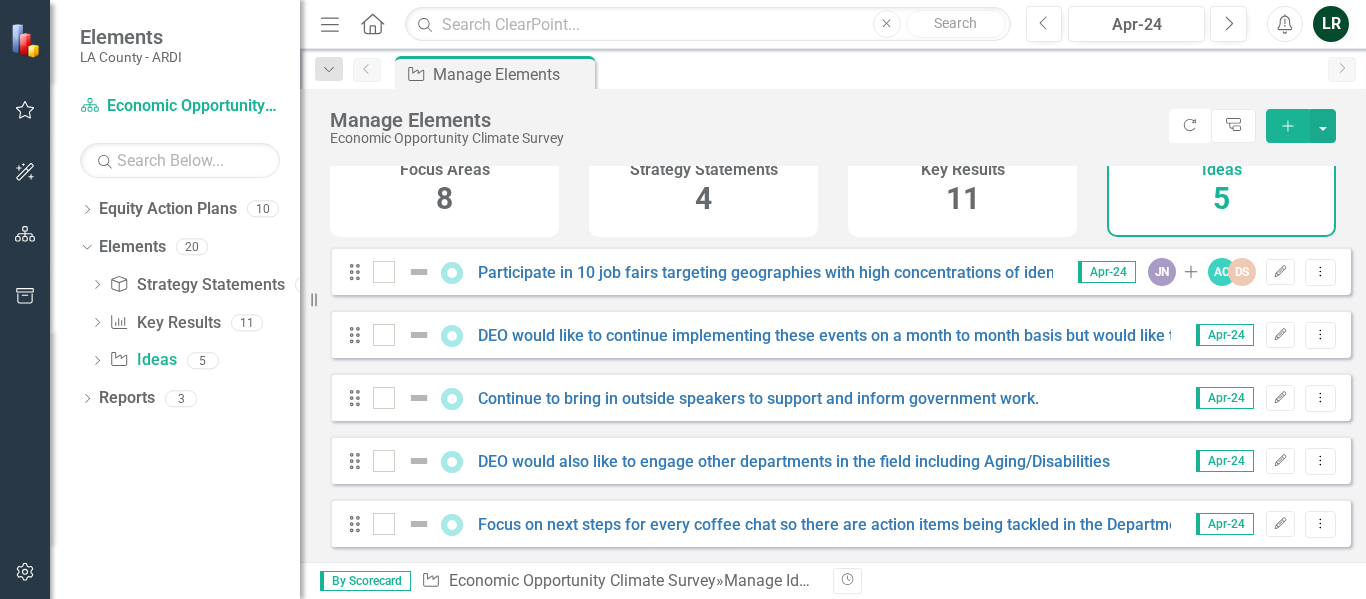 scroll, scrollTop: 0, scrollLeft: 0, axis: both 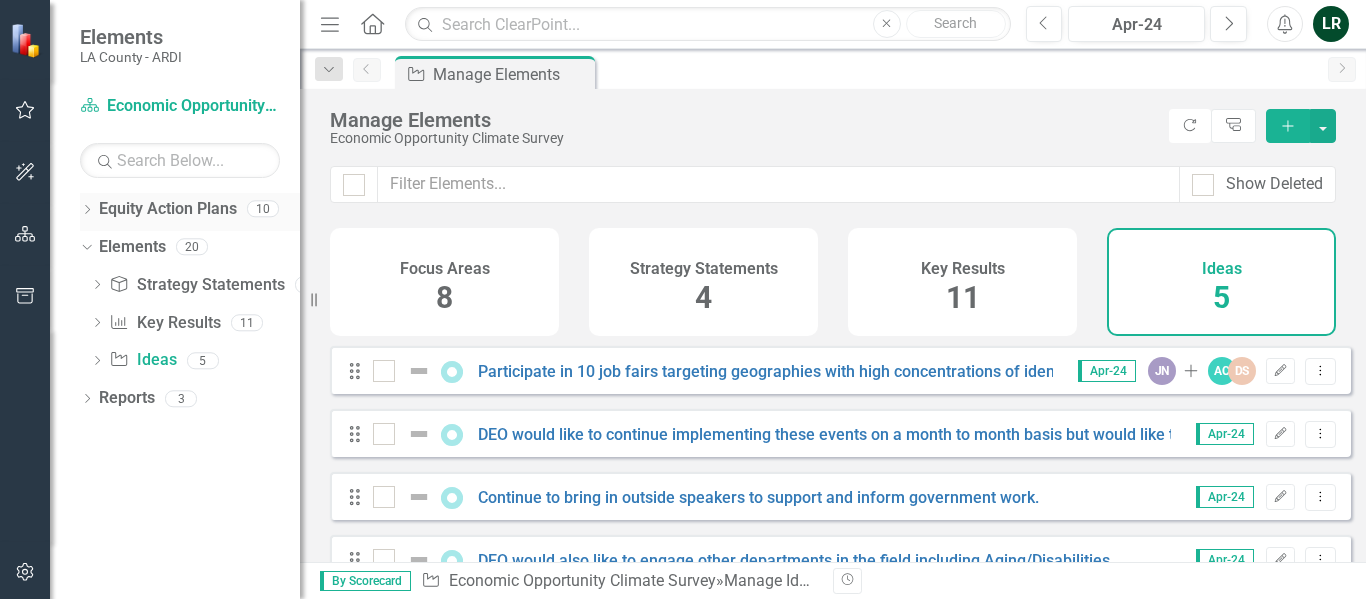 click on "Equity Action Plans" at bounding box center [168, 209] 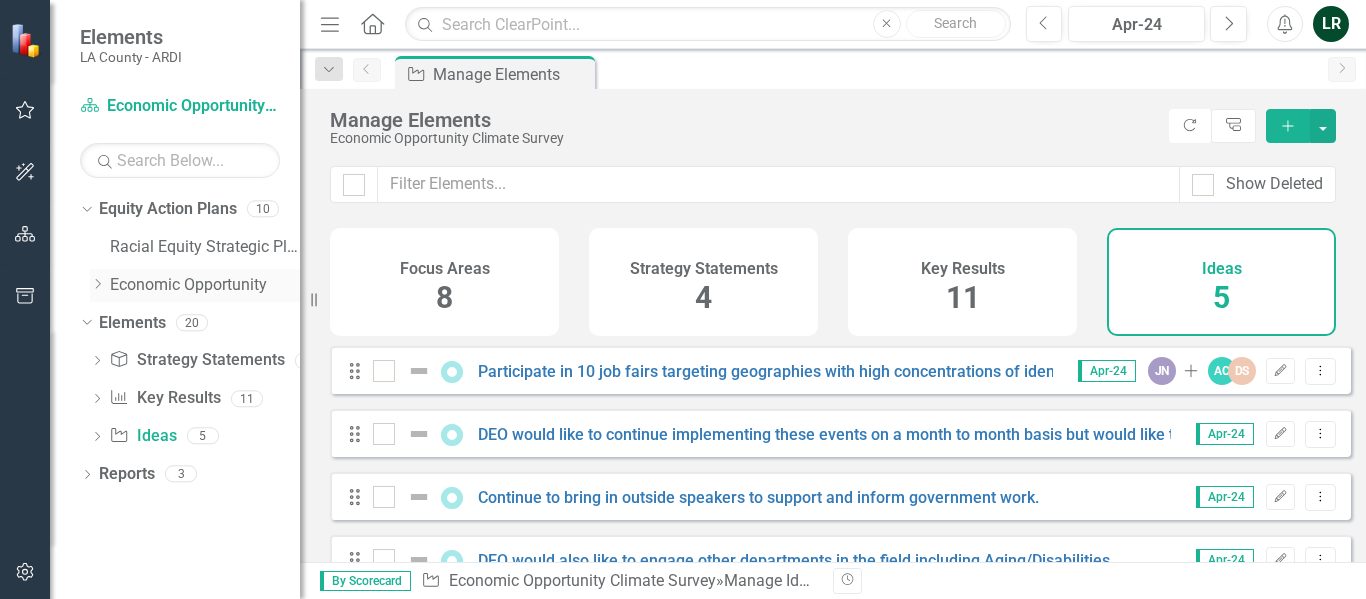 click on "Economic Opportunity" at bounding box center (205, 285) 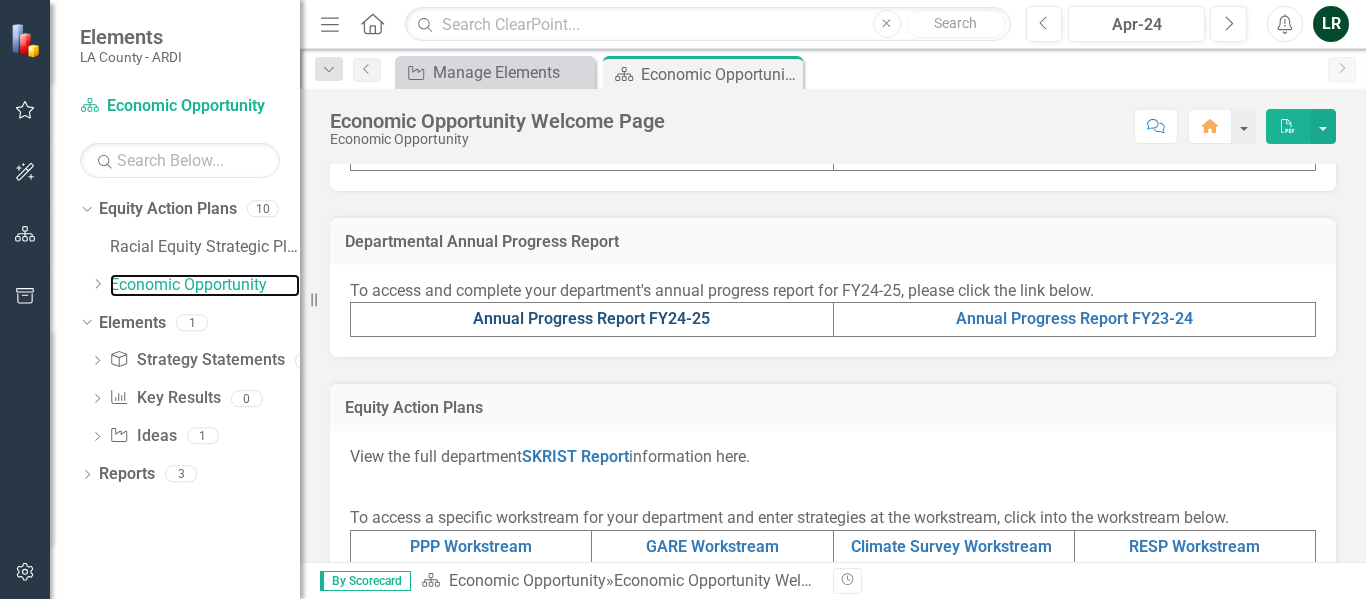 scroll, scrollTop: 700, scrollLeft: 0, axis: vertical 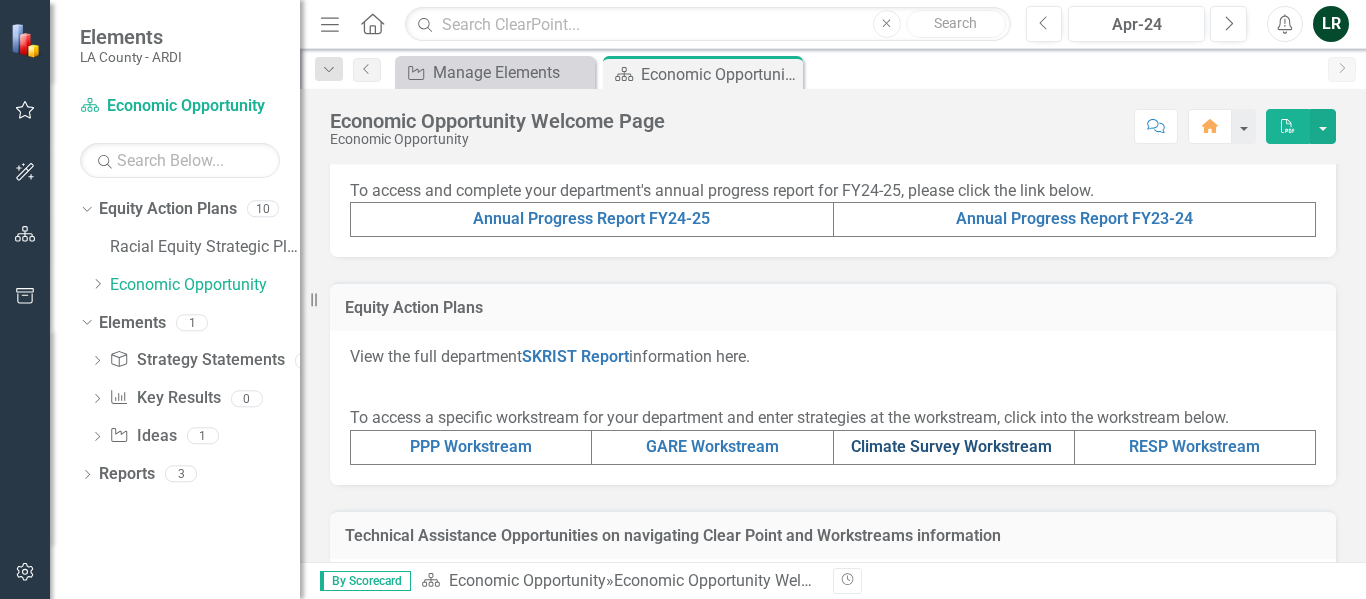 click on "Climate Survey Workstream" at bounding box center [951, 446] 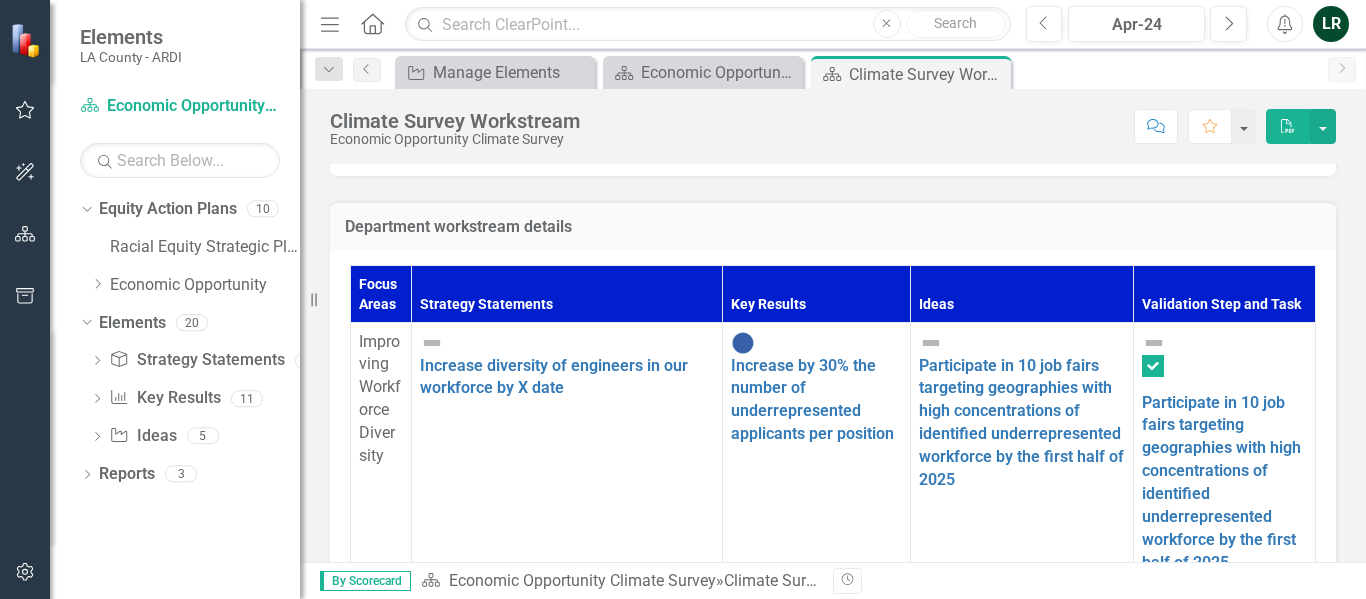 scroll, scrollTop: 791, scrollLeft: 0, axis: vertical 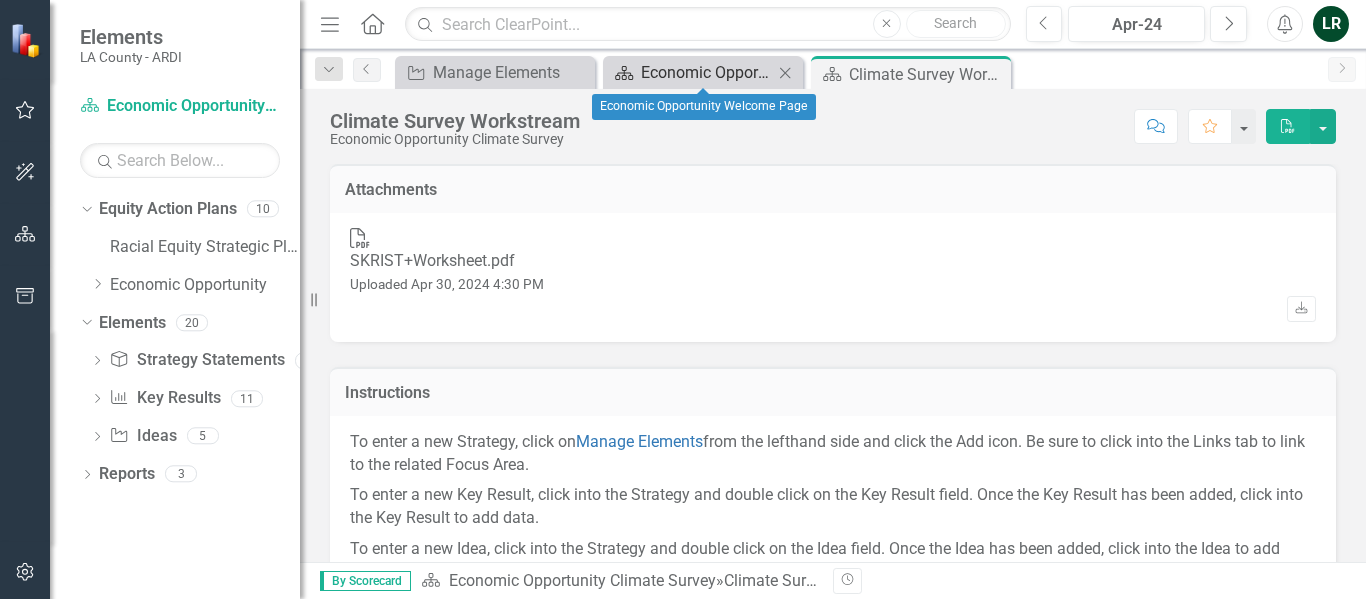 click on "Economic Opportunity Welcome Page" at bounding box center (707, 72) 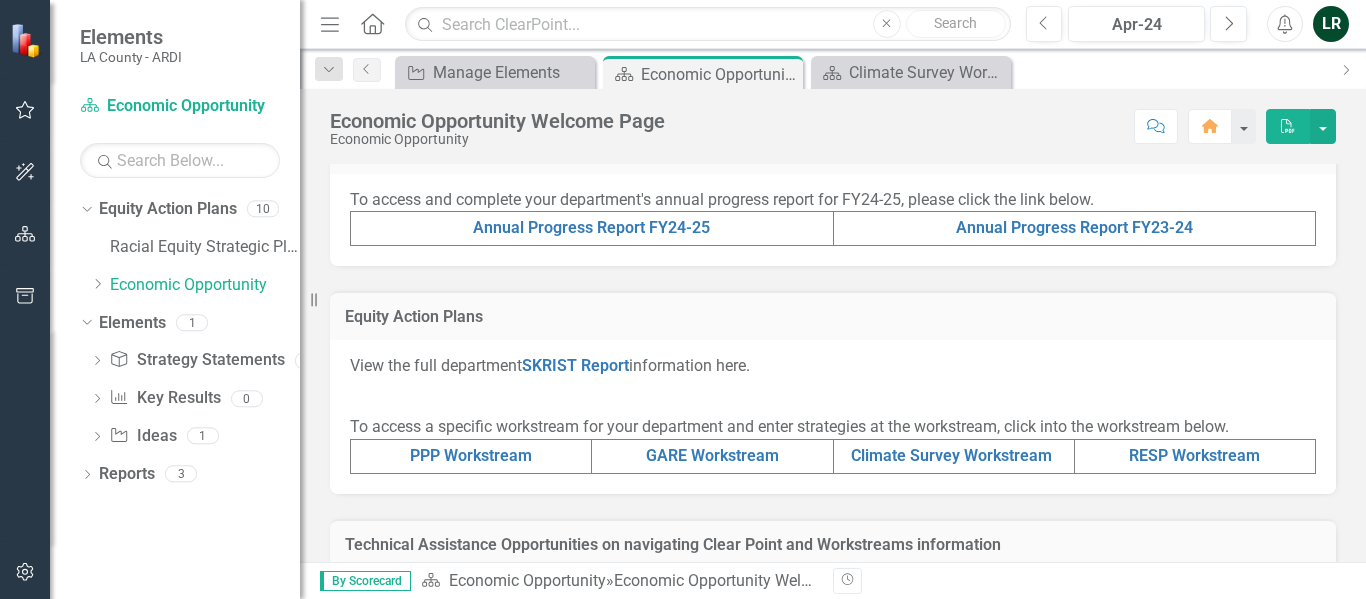scroll, scrollTop: 700, scrollLeft: 0, axis: vertical 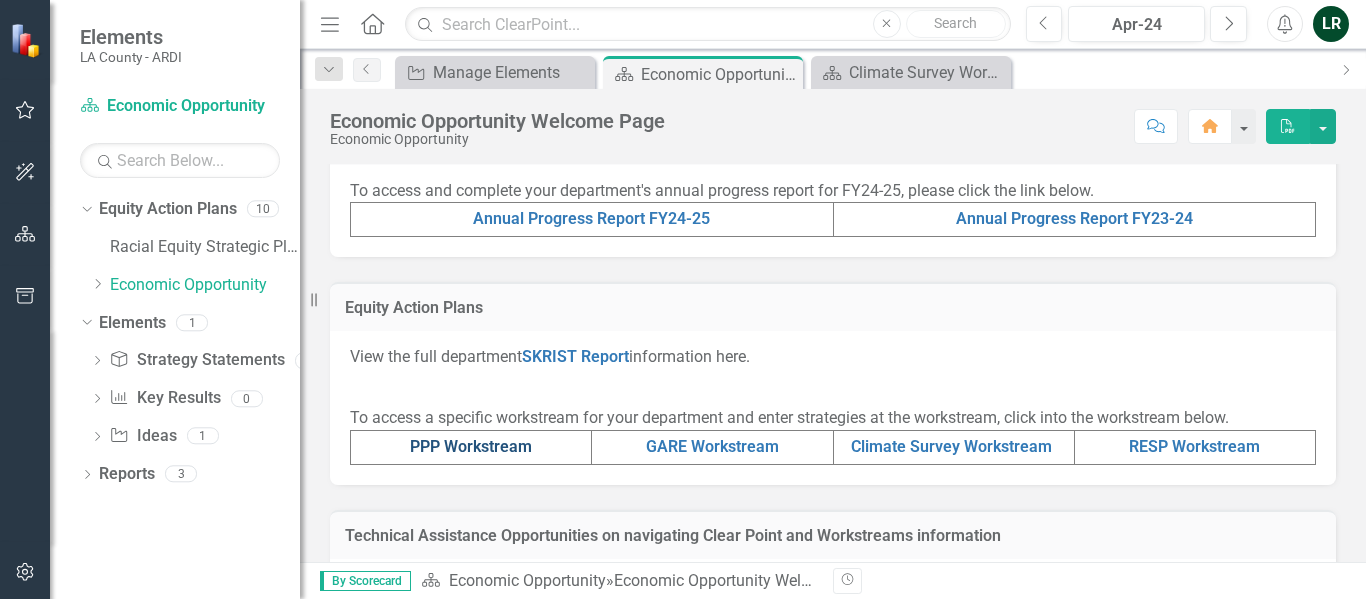 click on "PPP Workstream" at bounding box center [471, 446] 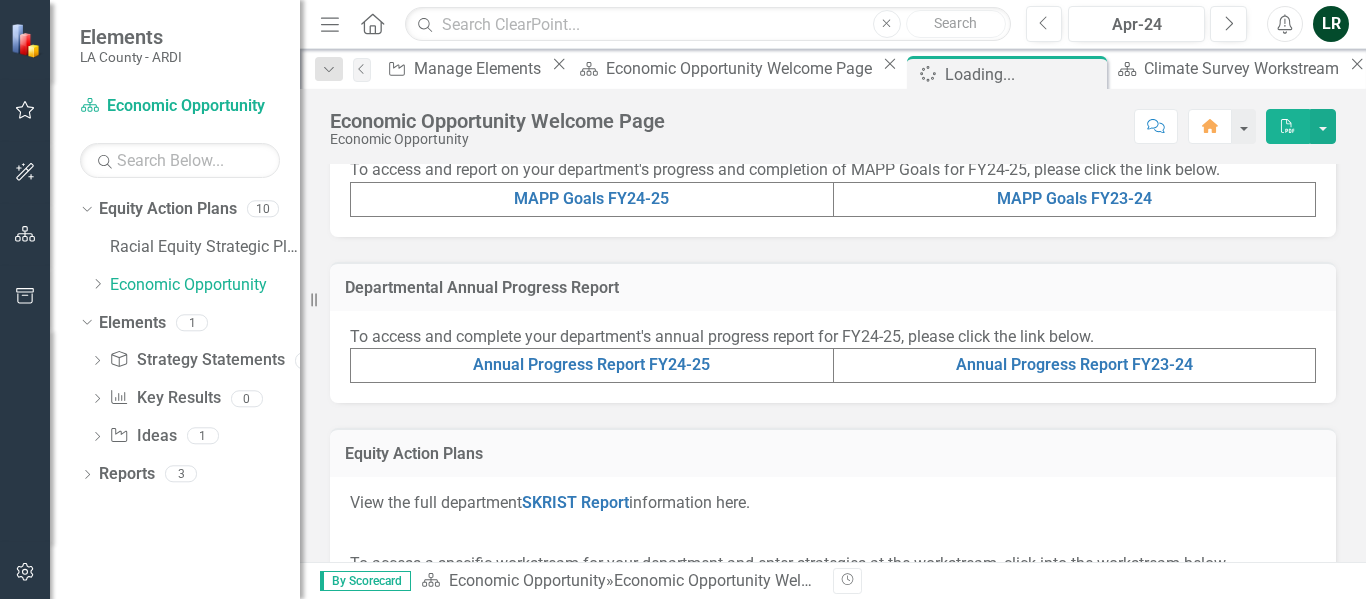 scroll, scrollTop: 0, scrollLeft: 0, axis: both 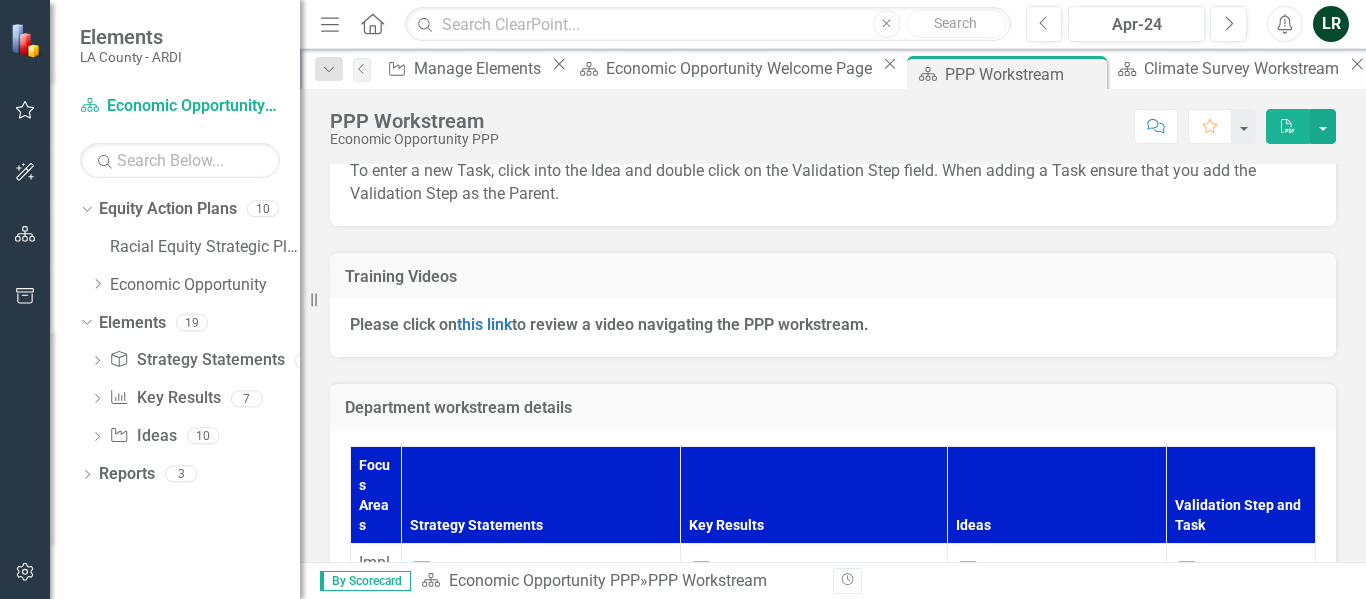 click at bounding box center [1186, 3552] 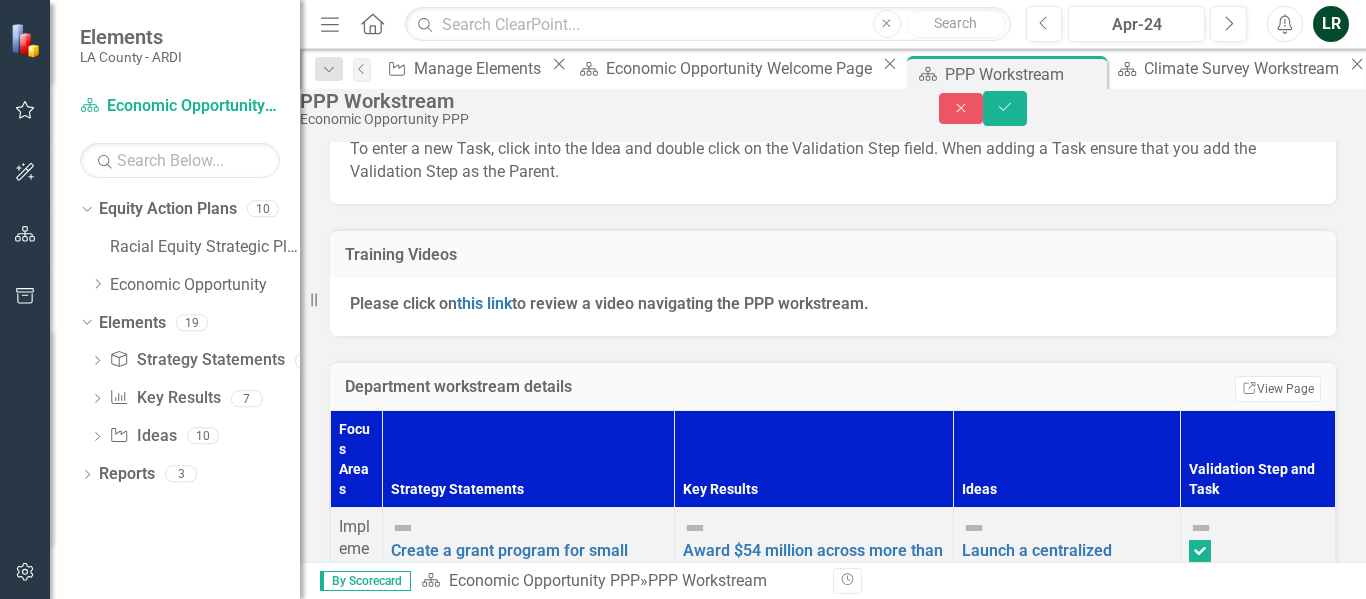 scroll, scrollTop: 2100, scrollLeft: 0, axis: vertical 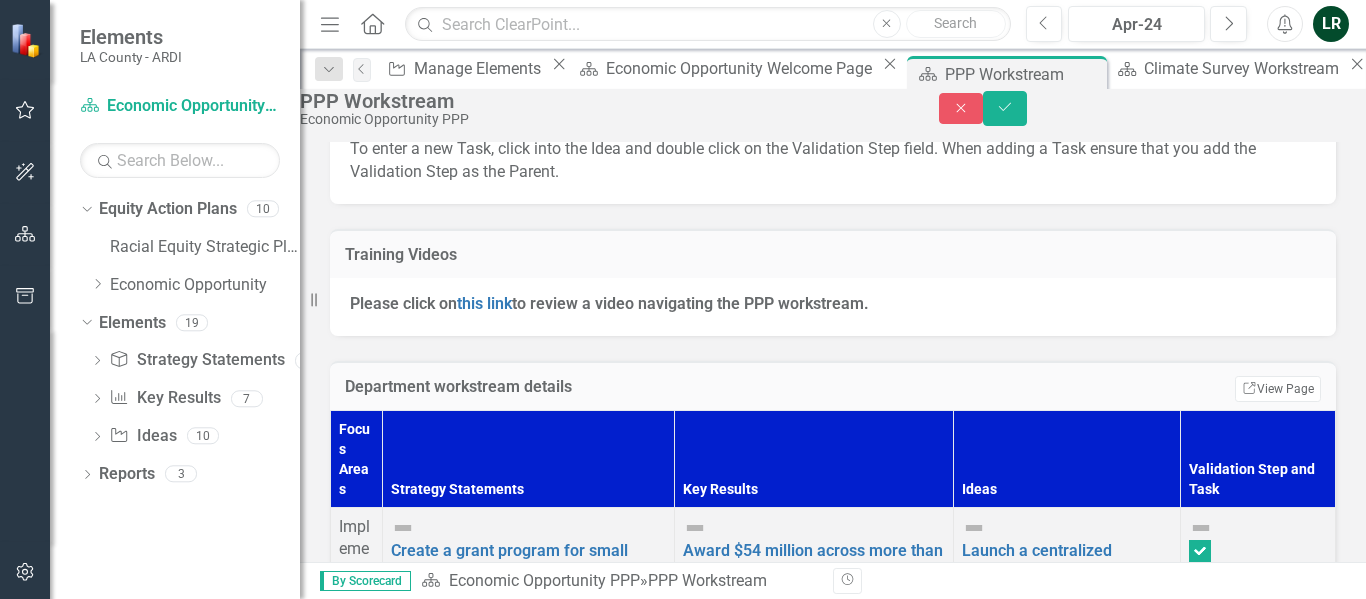 click at bounding box center [1200, 3785] 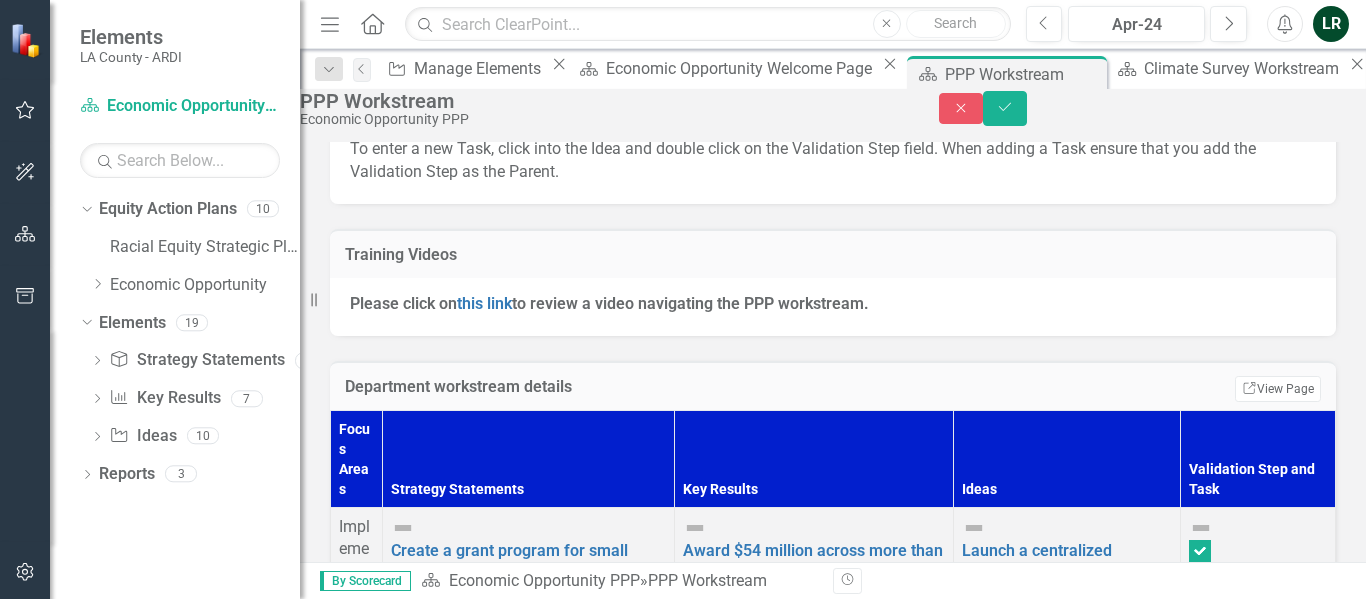 scroll, scrollTop: 2600, scrollLeft: 0, axis: vertical 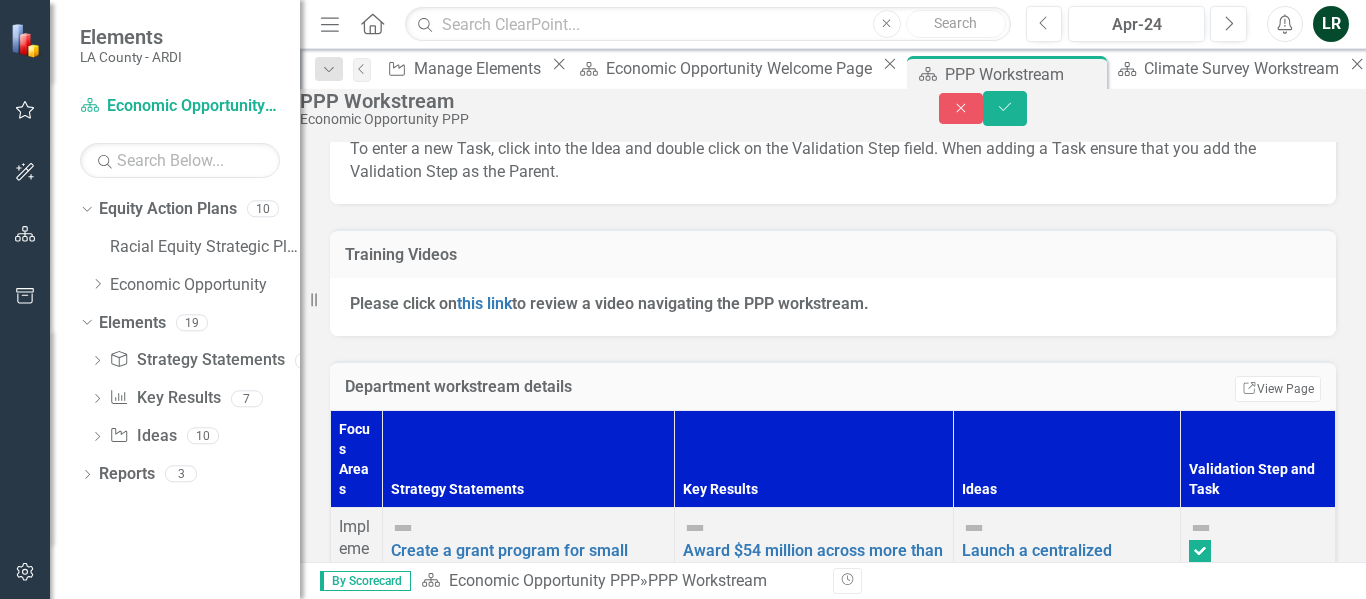 click at bounding box center (1200, 4338) 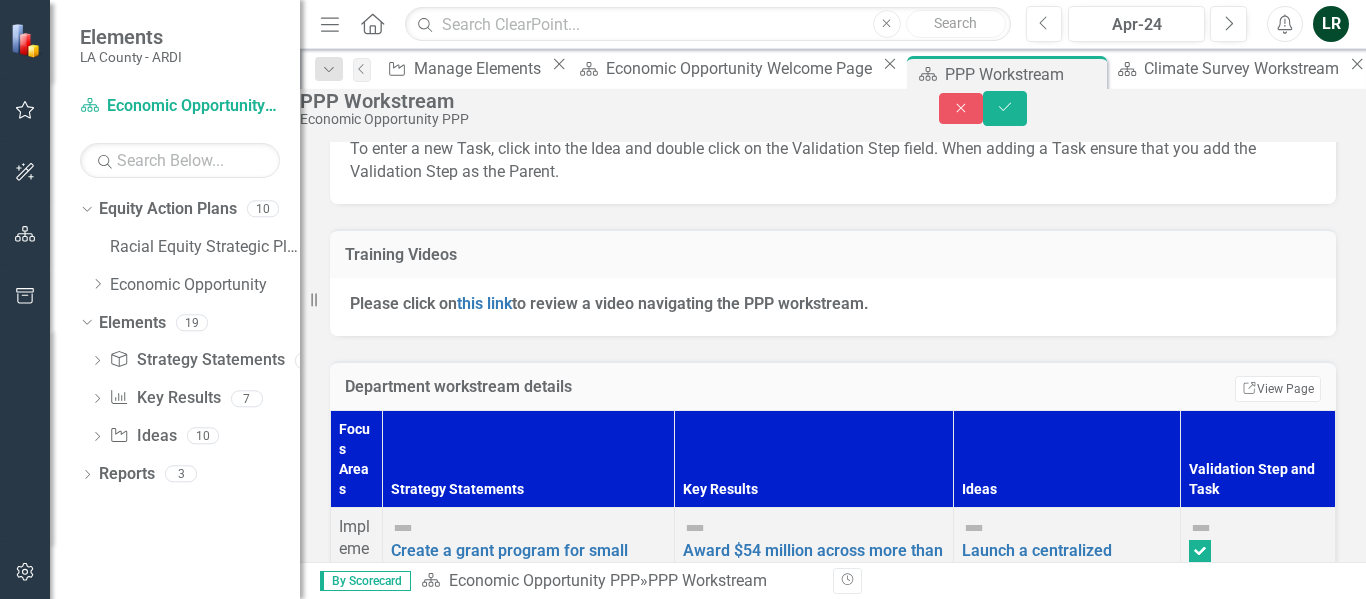 scroll, scrollTop: 3000, scrollLeft: 0, axis: vertical 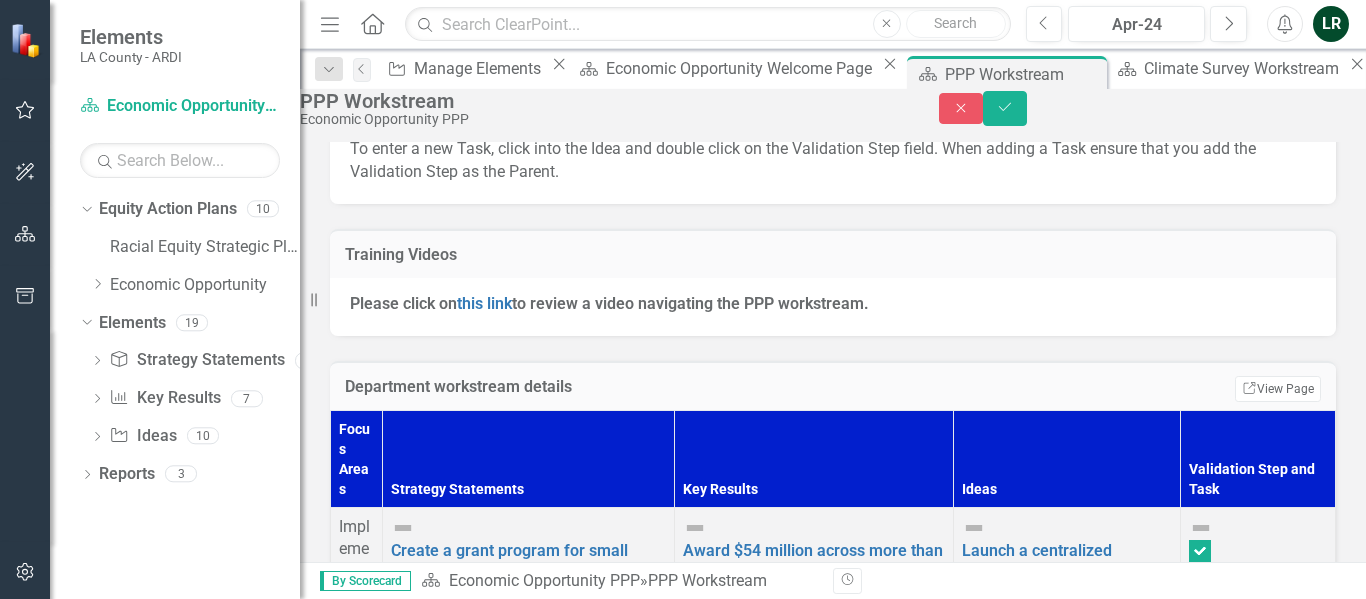 click at bounding box center [1195, 4671] 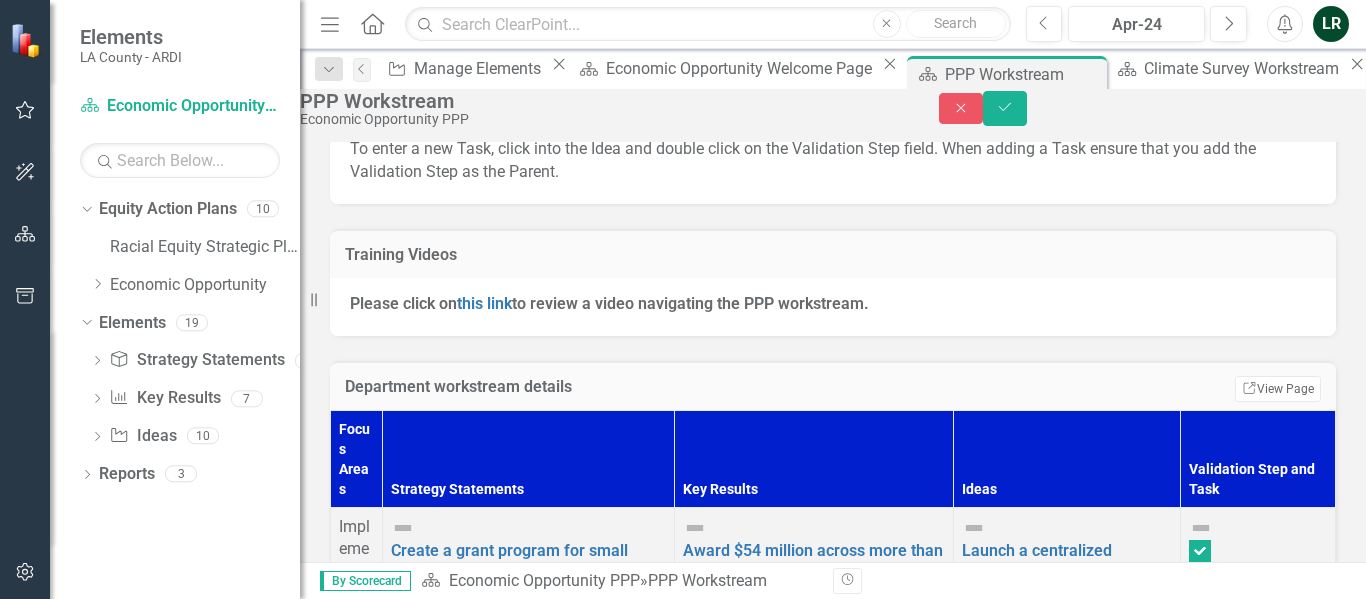 scroll, scrollTop: 3100, scrollLeft: 0, axis: vertical 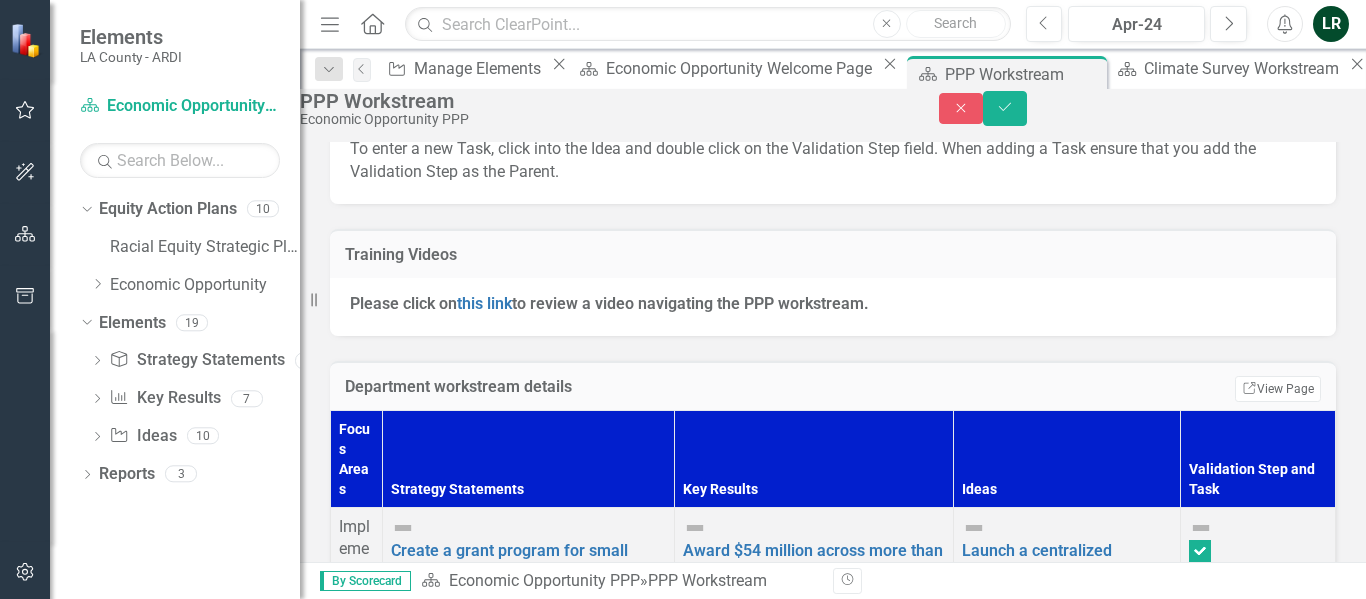 click at bounding box center (1195, 4932) 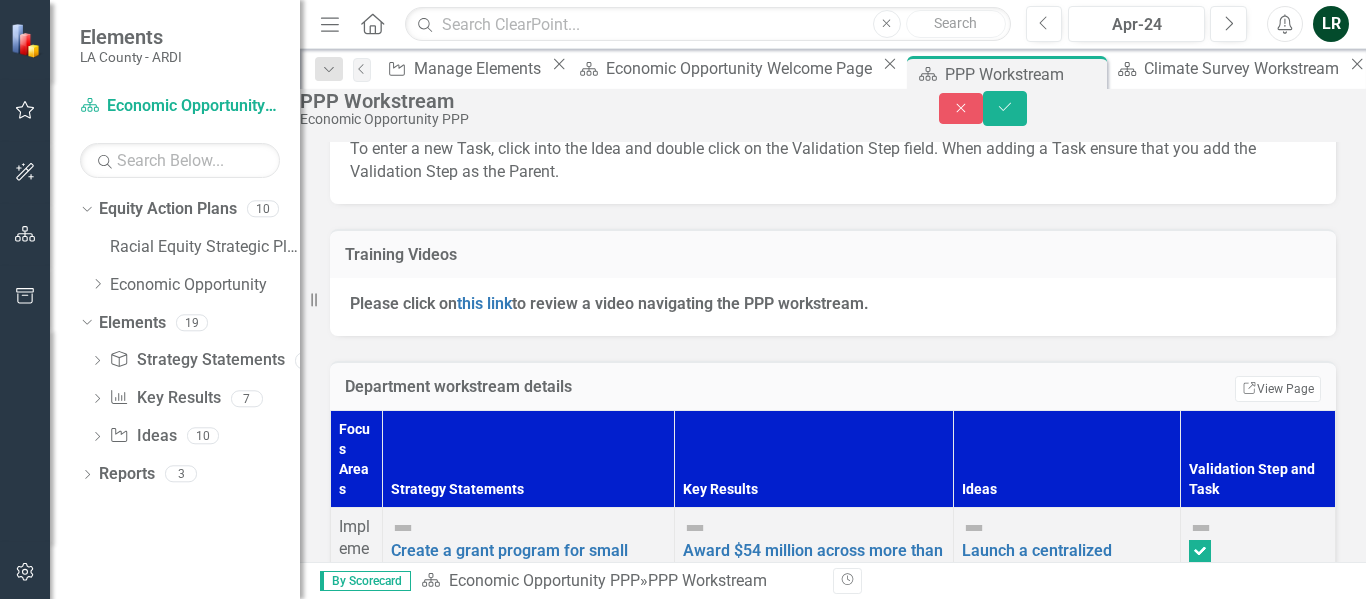scroll, scrollTop: 3300, scrollLeft: 0, axis: vertical 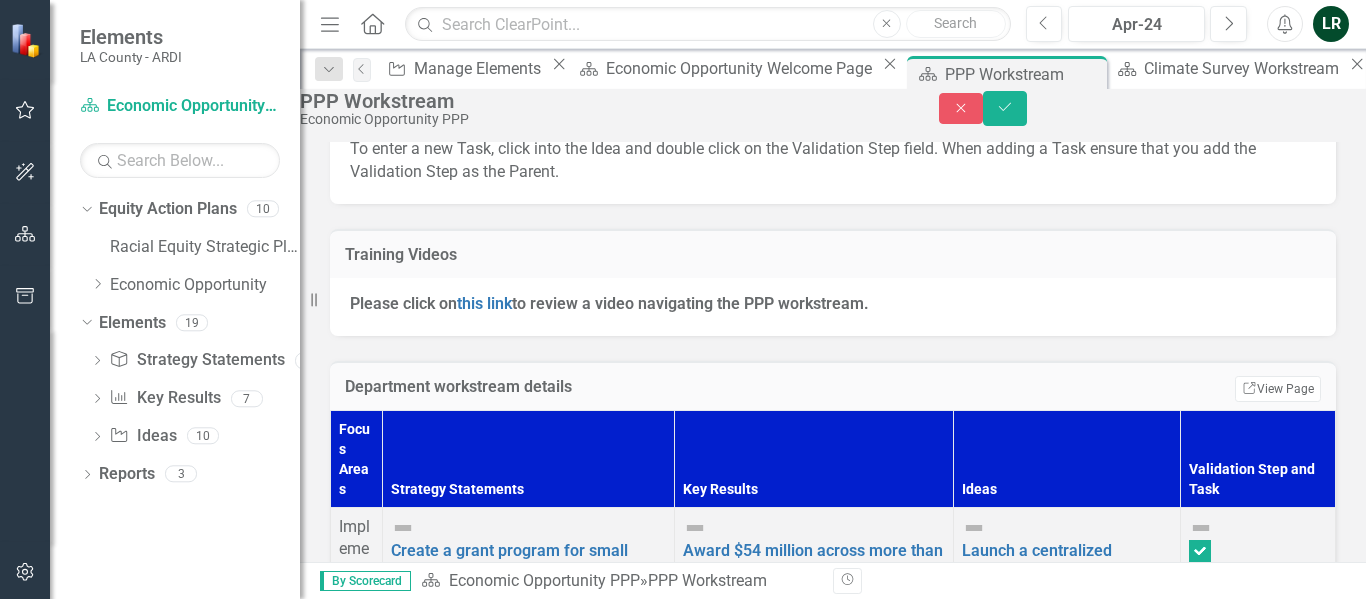 click at bounding box center [1195, 5170] 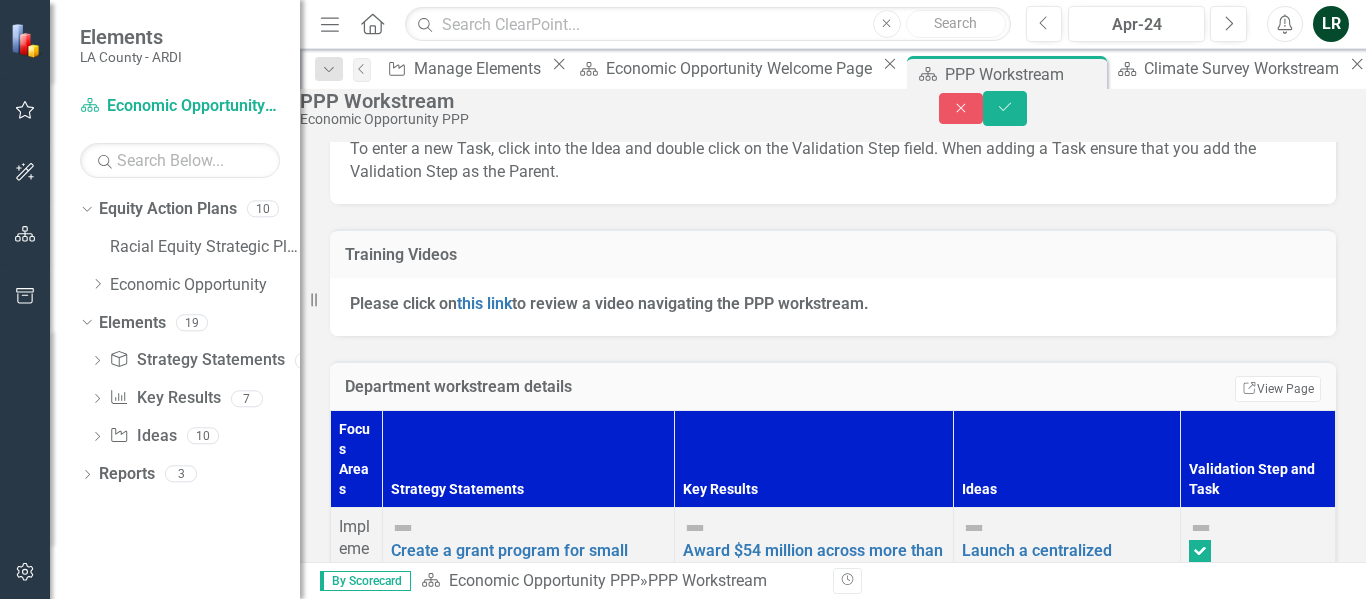 checkbox on "false" 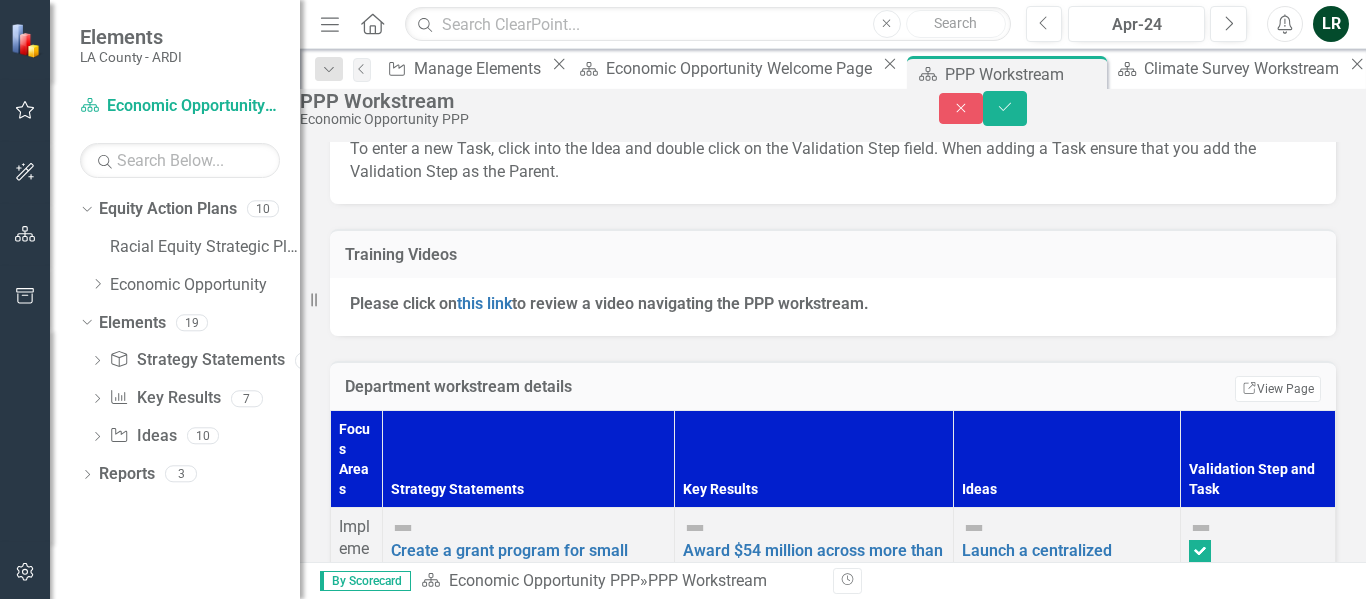 click at bounding box center [1200, 5436] 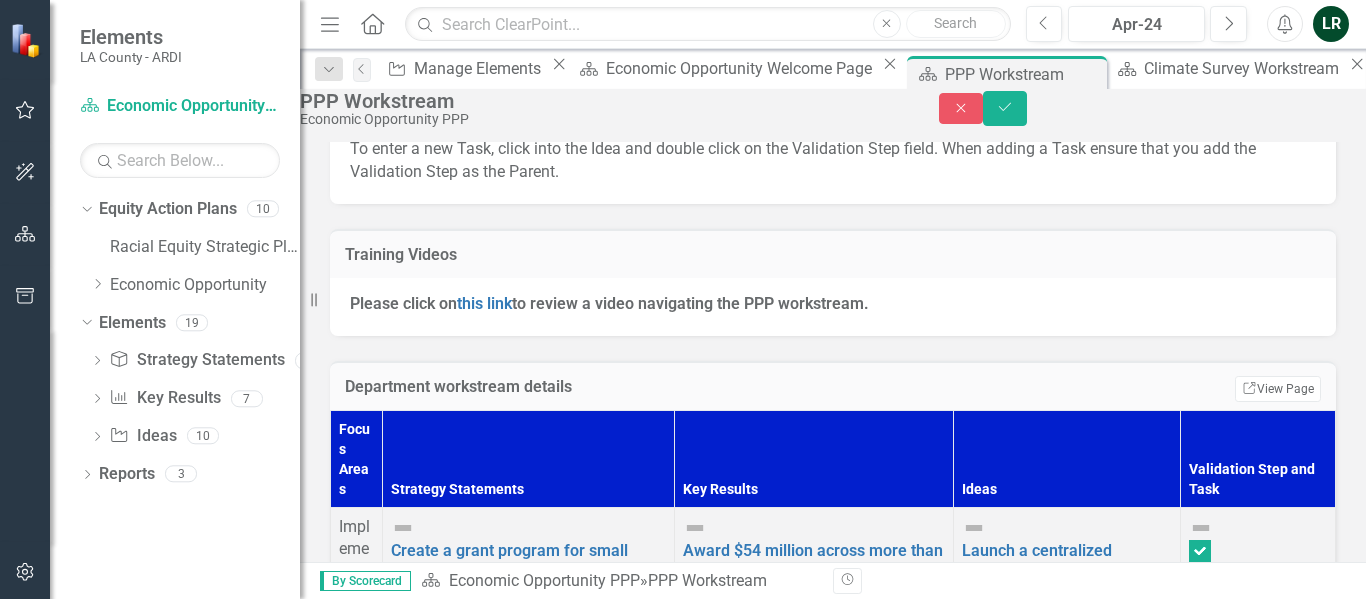 scroll, scrollTop: 3800, scrollLeft: 0, axis: vertical 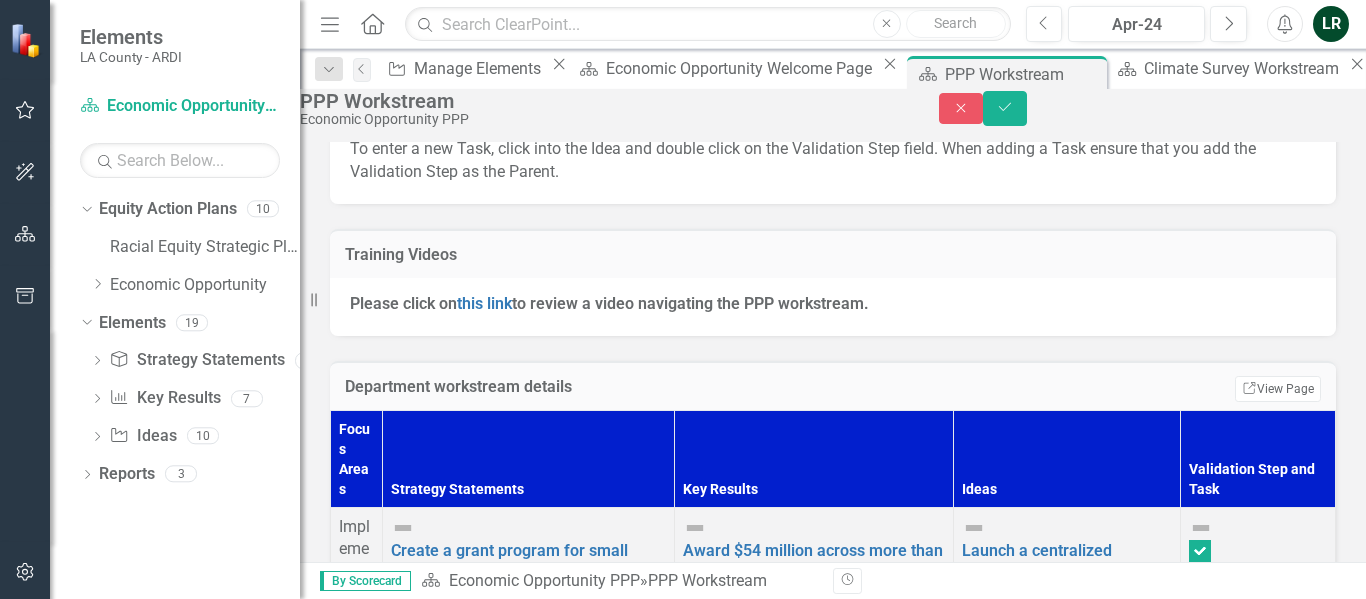 click at bounding box center [1200, 6026] 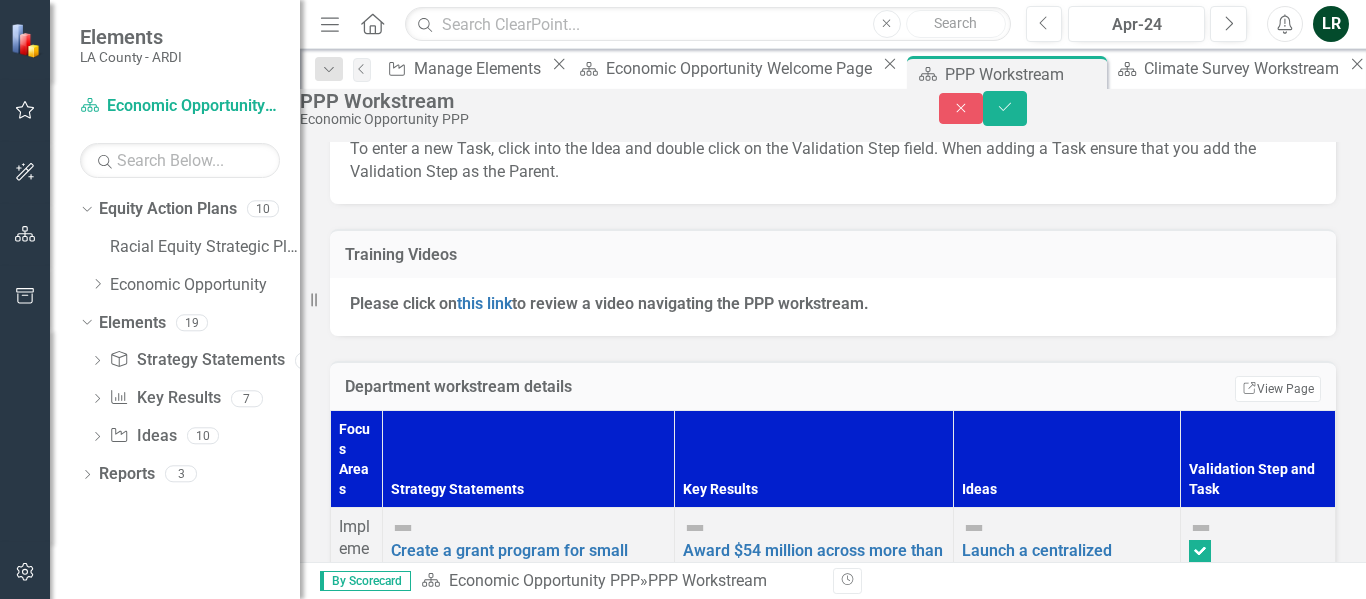 scroll, scrollTop: 4200, scrollLeft: 0, axis: vertical 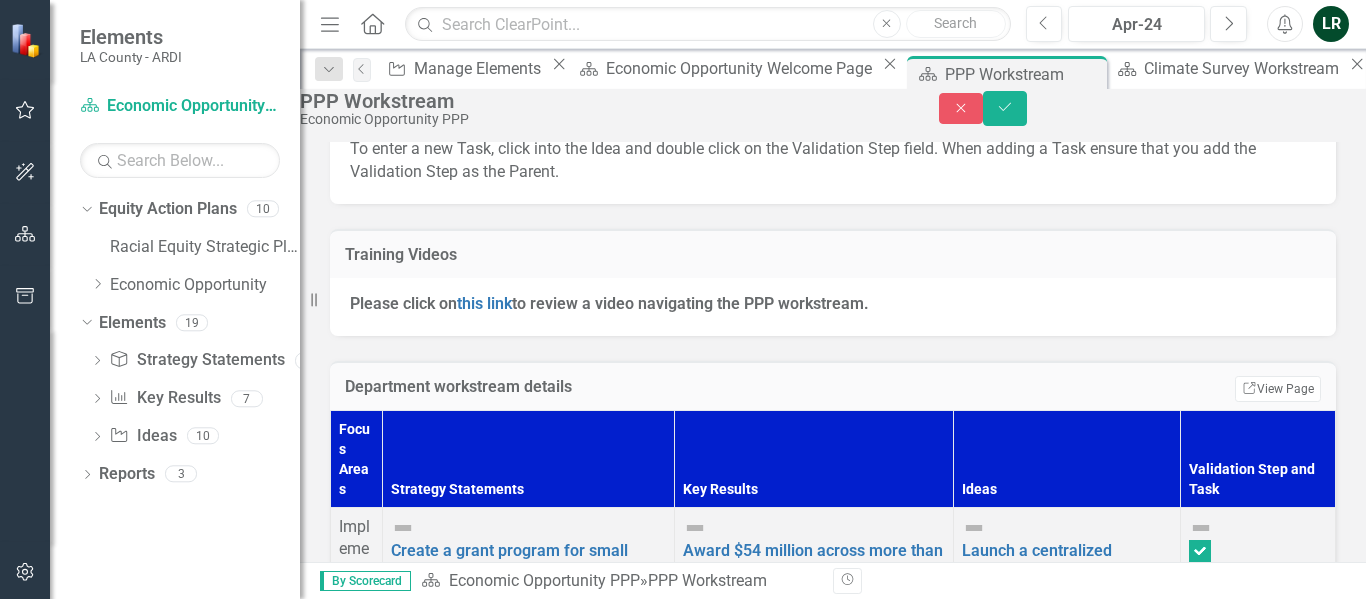 click at bounding box center [1200, 6547] 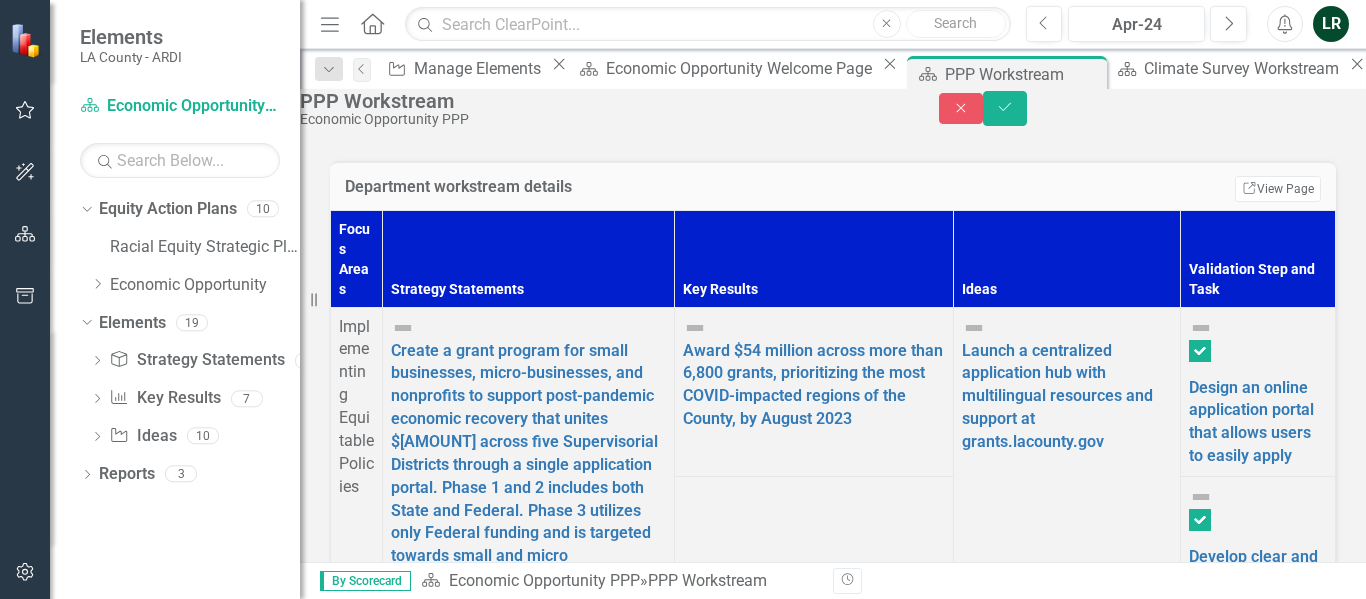 scroll, scrollTop: 952, scrollLeft: 0, axis: vertical 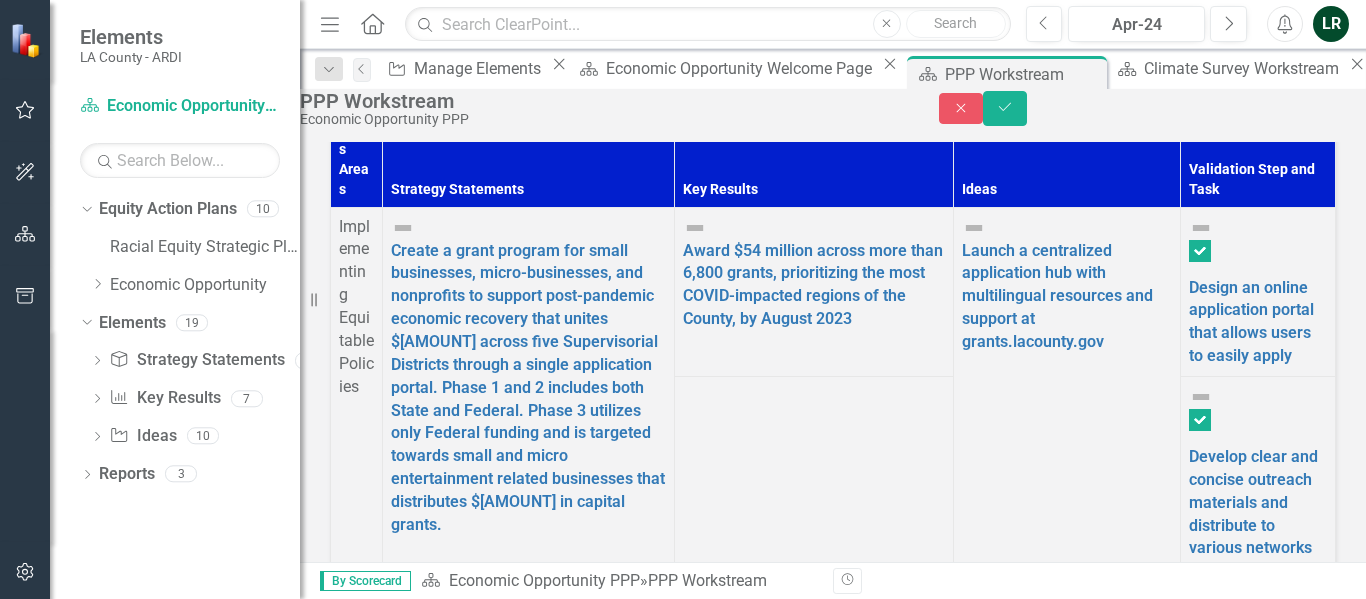 click at bounding box center (1195, 6887) 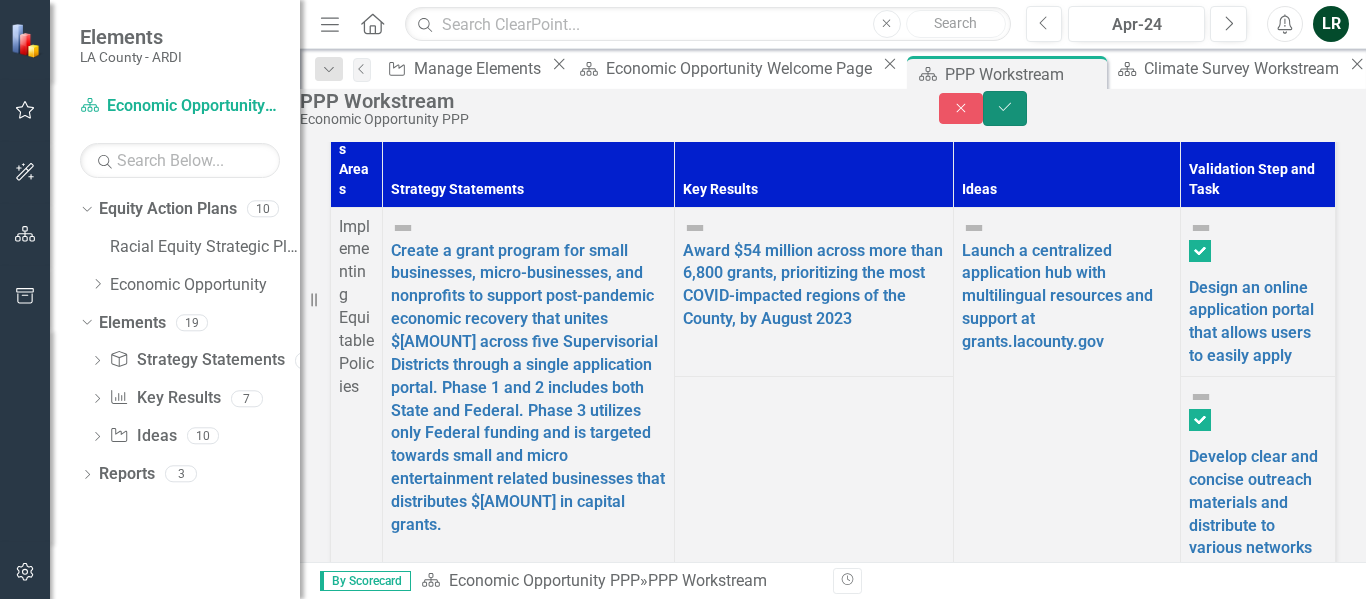 click on "Save" at bounding box center [1005, 107] 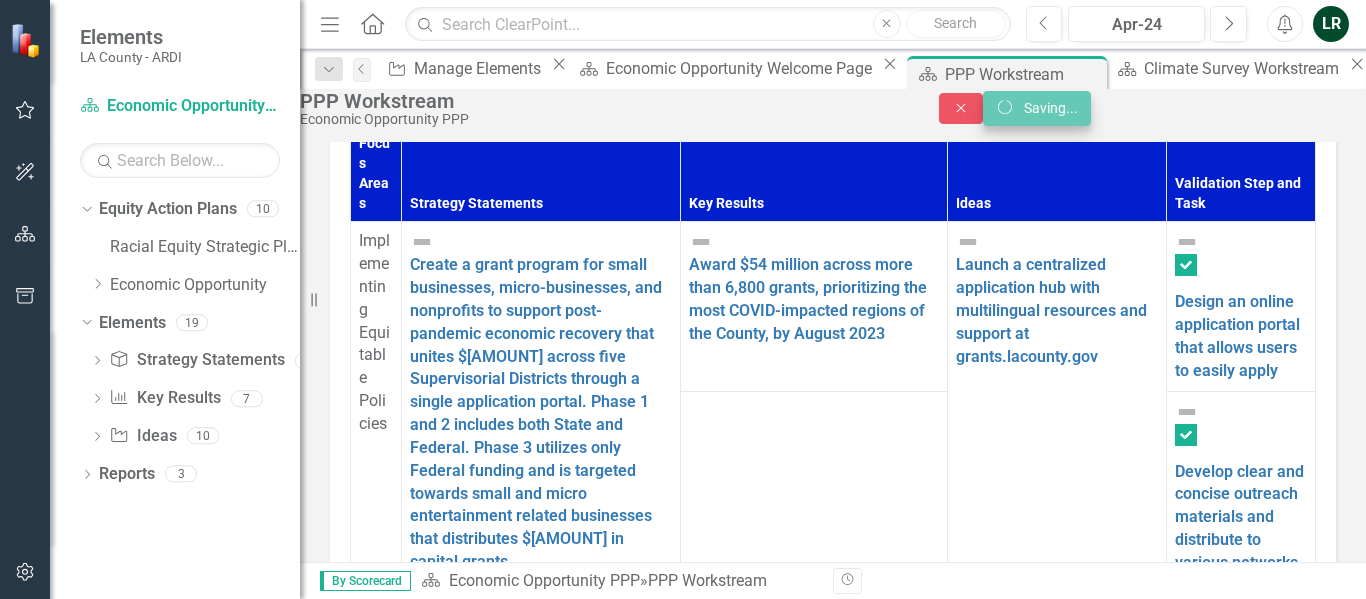 scroll, scrollTop: 951, scrollLeft: 0, axis: vertical 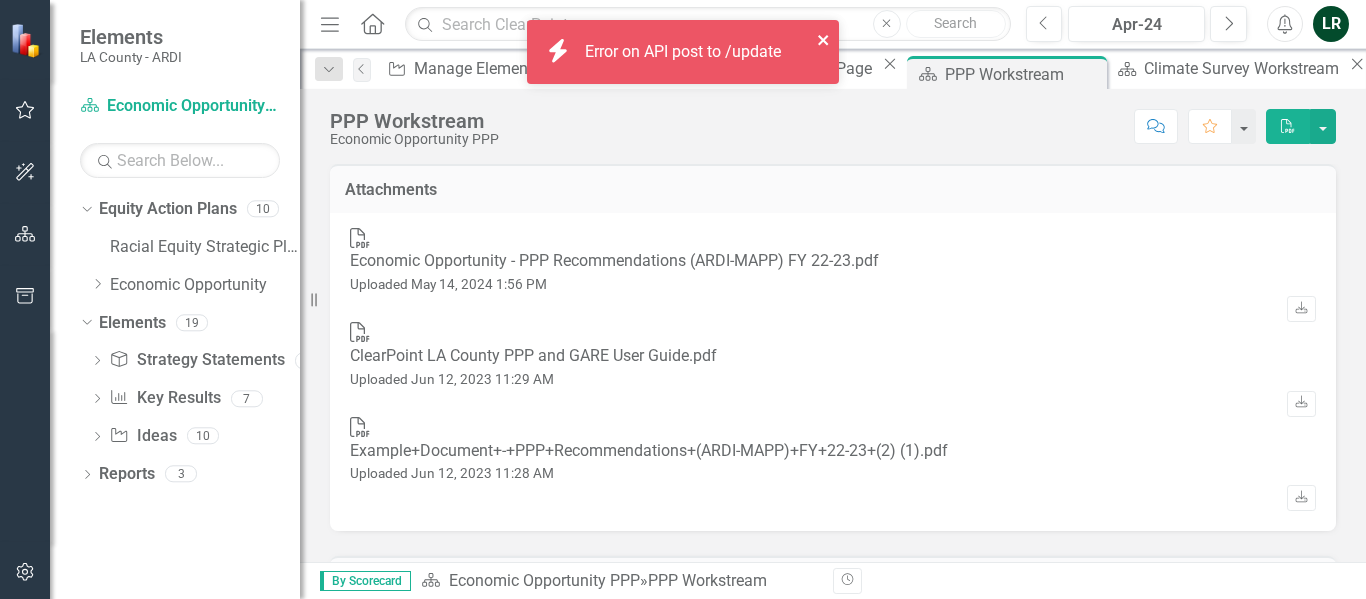 click at bounding box center [823, 40] 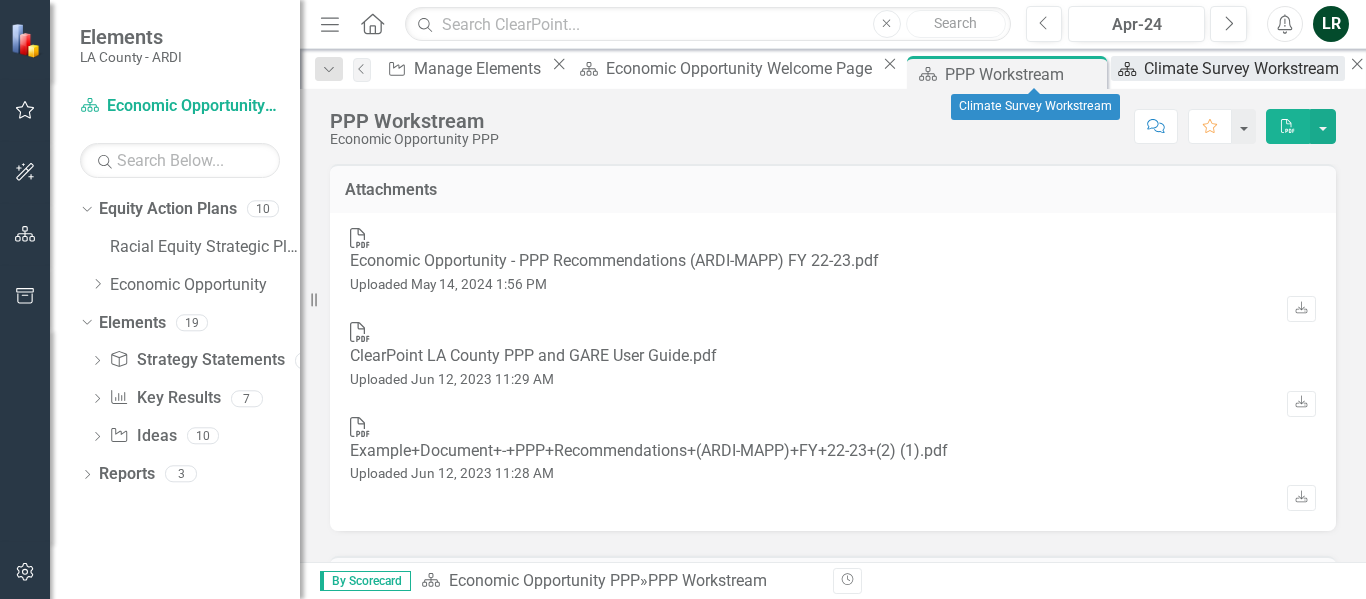 click on "Climate Survey Workstream" at bounding box center (1244, 68) 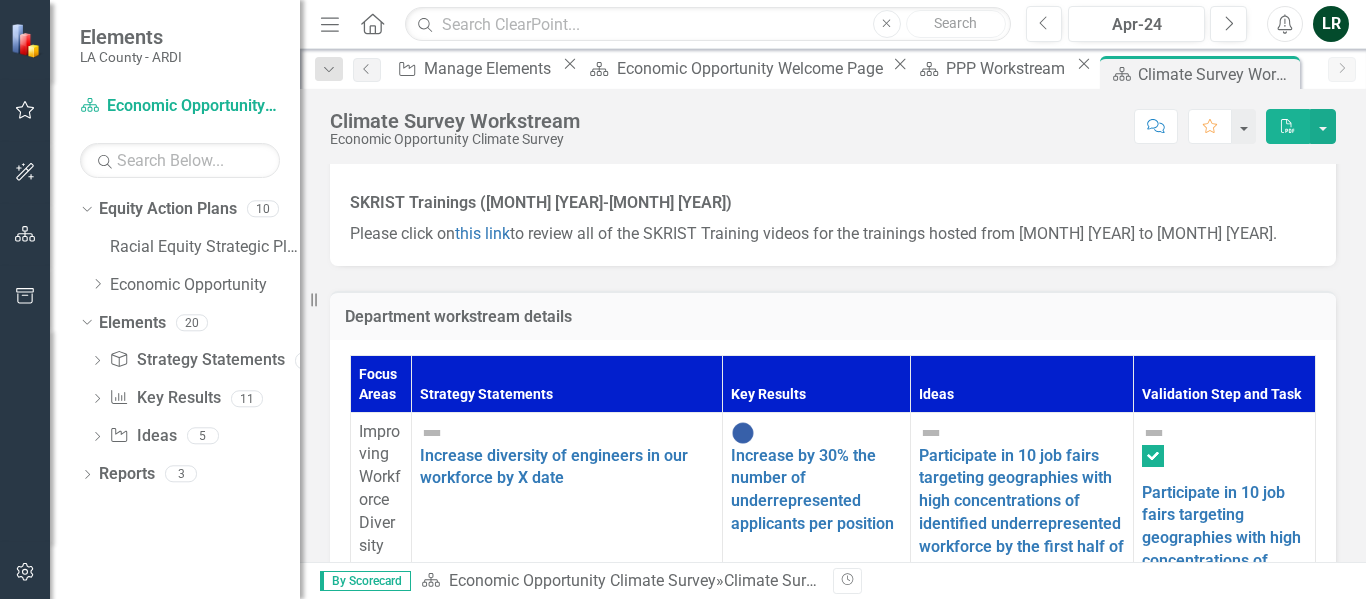 scroll, scrollTop: 800, scrollLeft: 0, axis: vertical 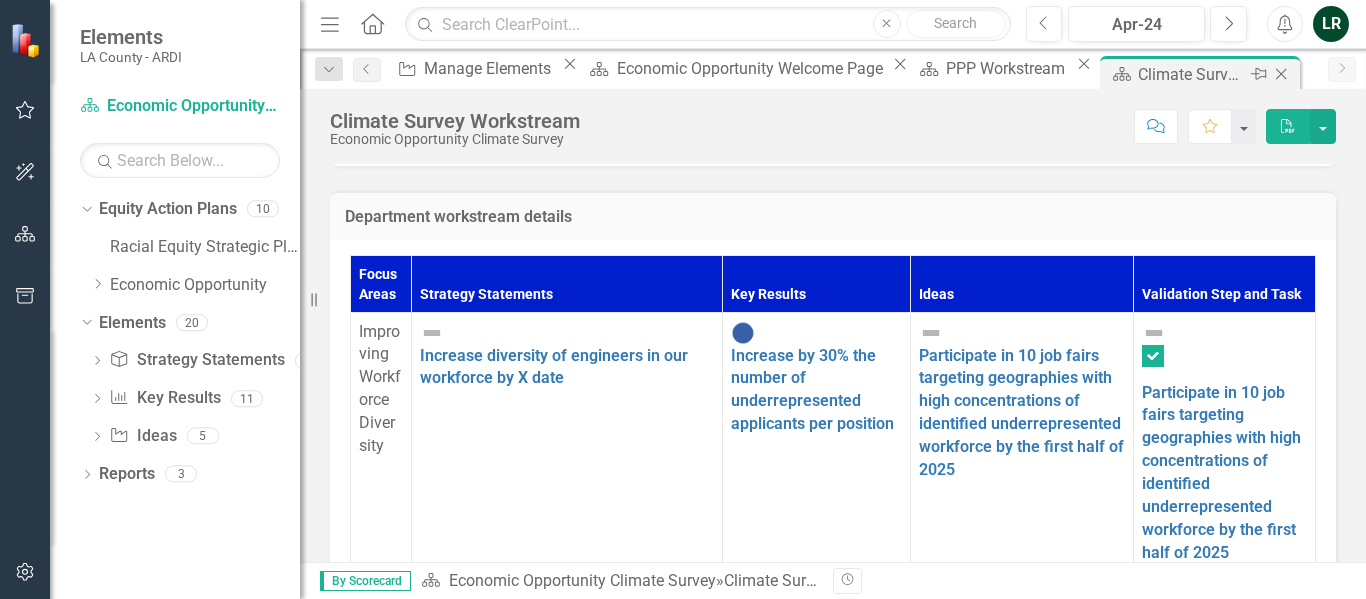 click on "Close" at bounding box center (1281, 74) 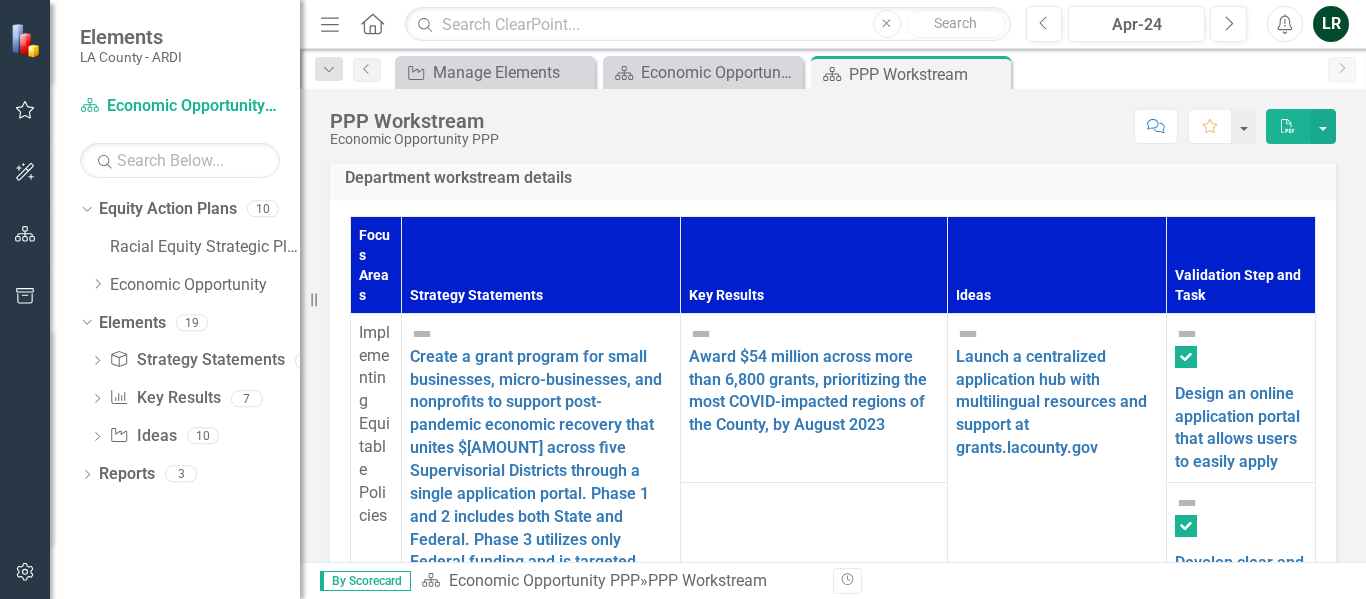 scroll, scrollTop: 900, scrollLeft: 0, axis: vertical 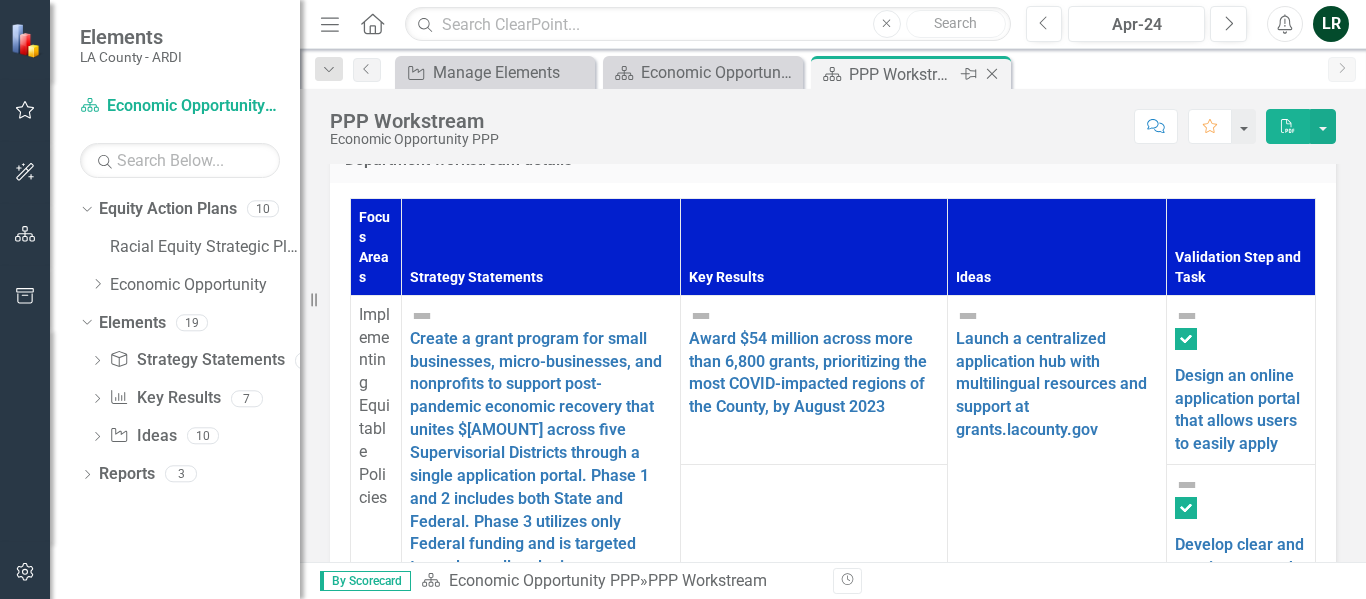 click on "Close" at bounding box center [992, 74] 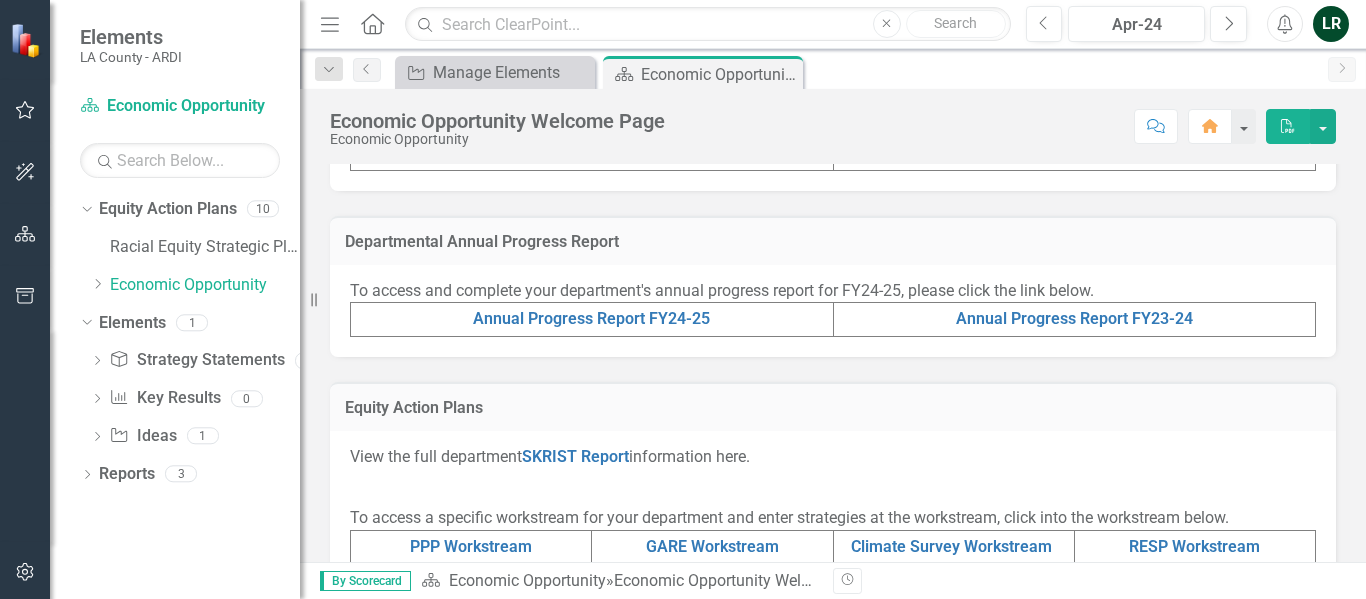 scroll, scrollTop: 900, scrollLeft: 0, axis: vertical 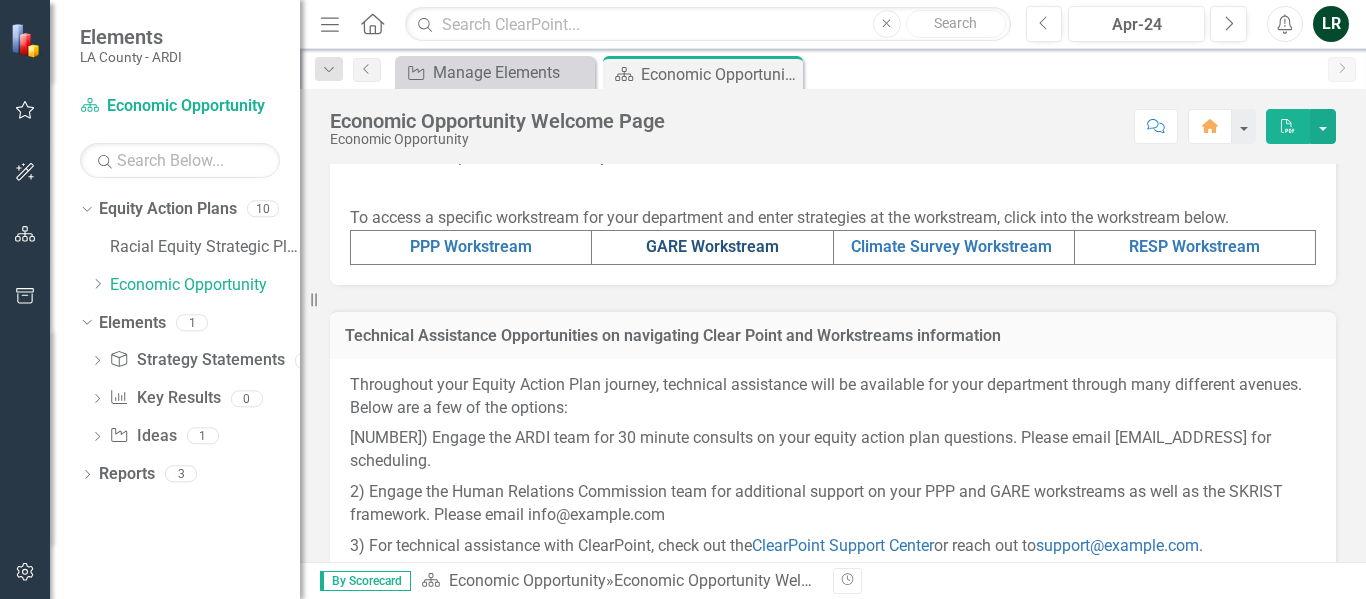 click on "GARE Workstream" at bounding box center [712, 246] 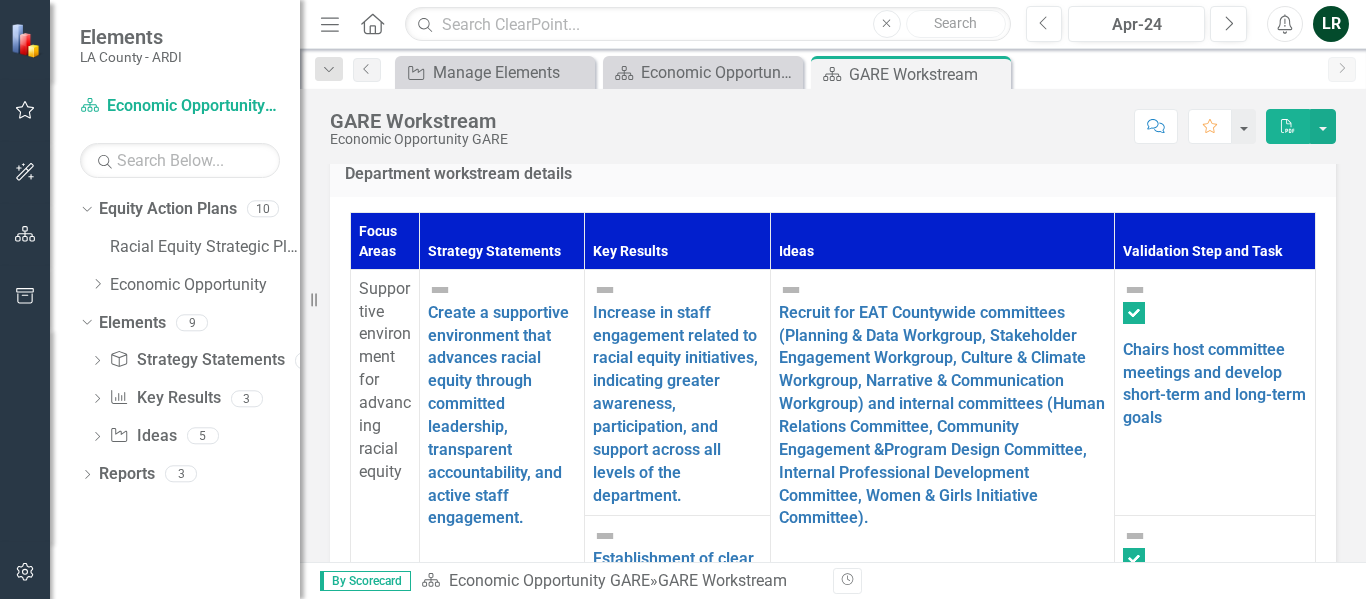 scroll, scrollTop: 752, scrollLeft: 0, axis: vertical 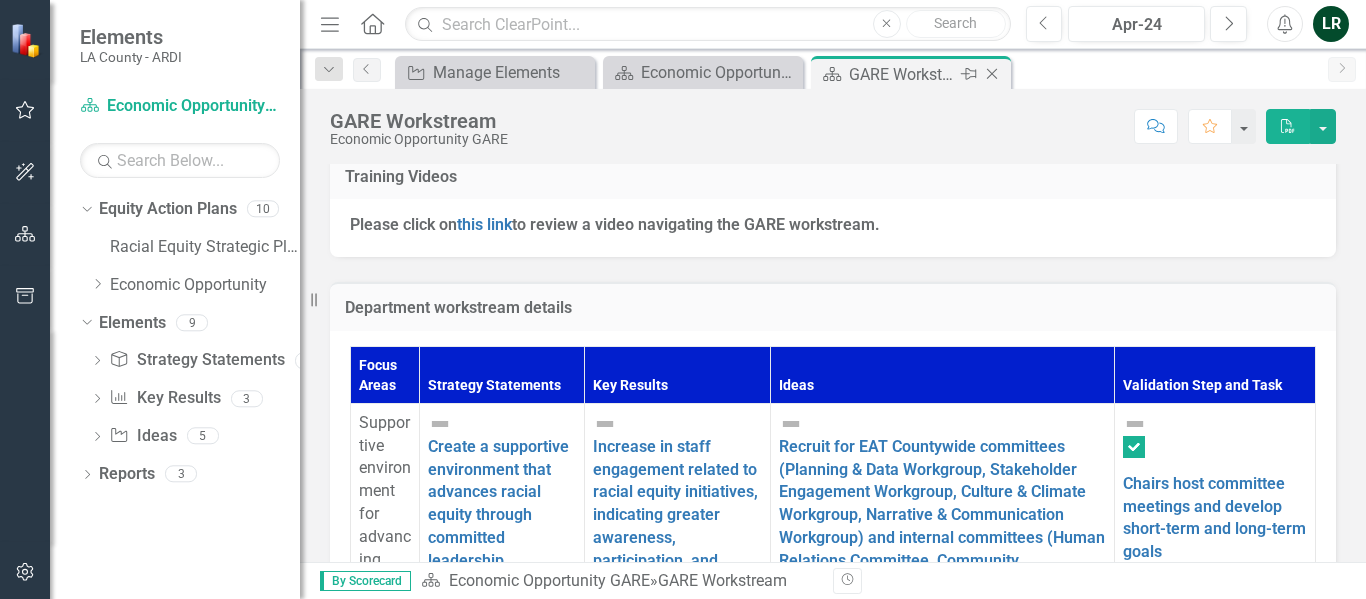 click at bounding box center [992, 74] 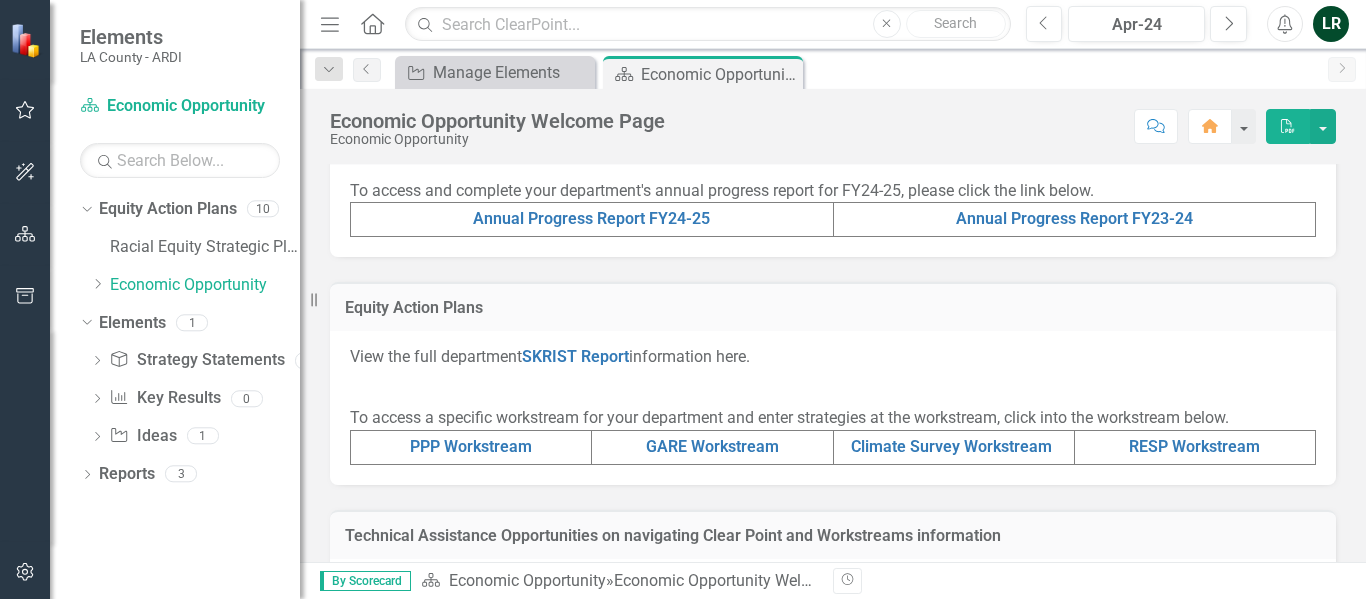 scroll, scrollTop: 967, scrollLeft: 0, axis: vertical 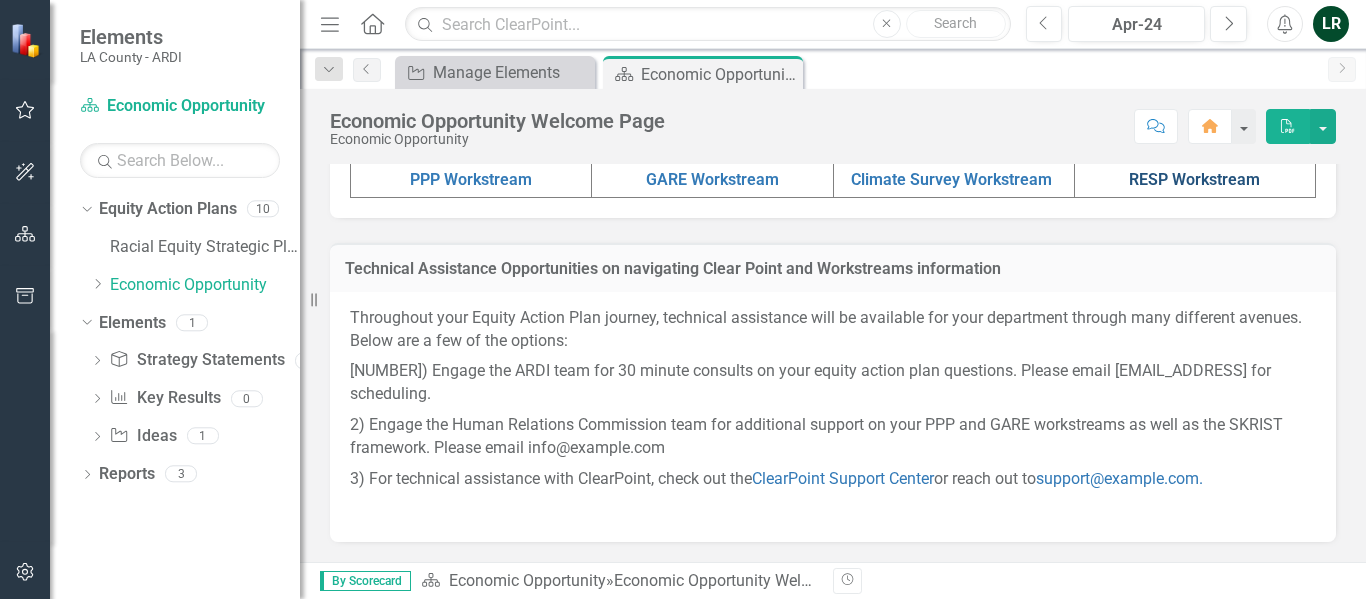 click on "RESP Workstream" at bounding box center (1194, 179) 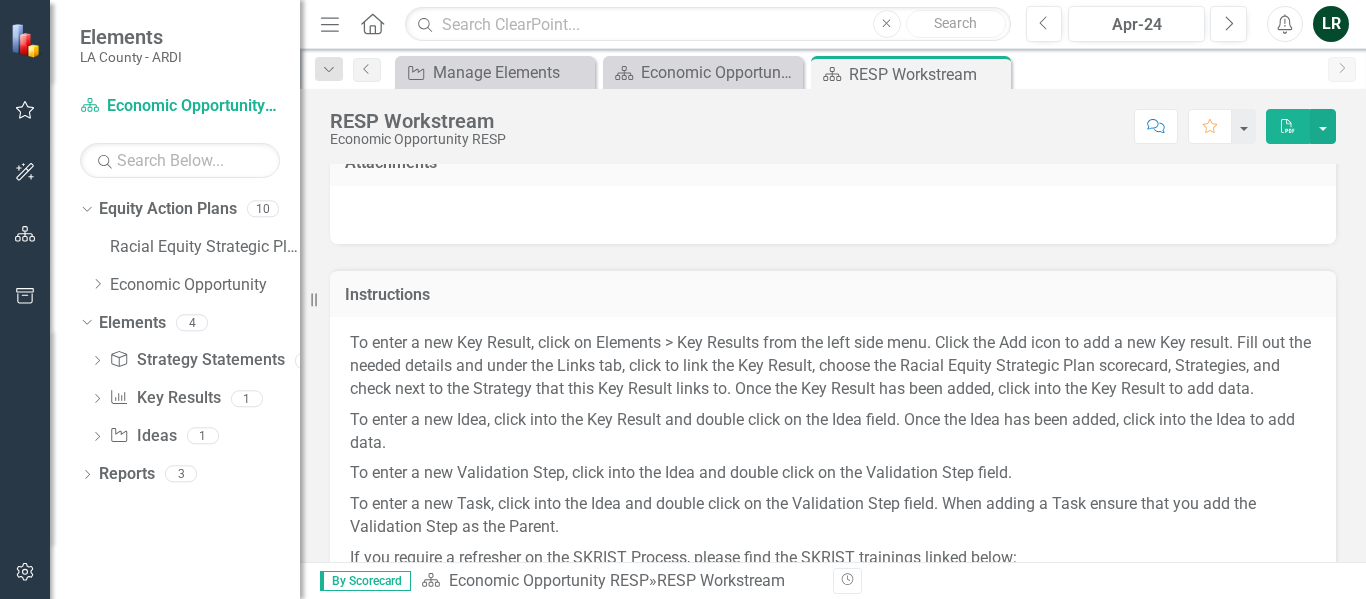 scroll, scrollTop: 0, scrollLeft: 0, axis: both 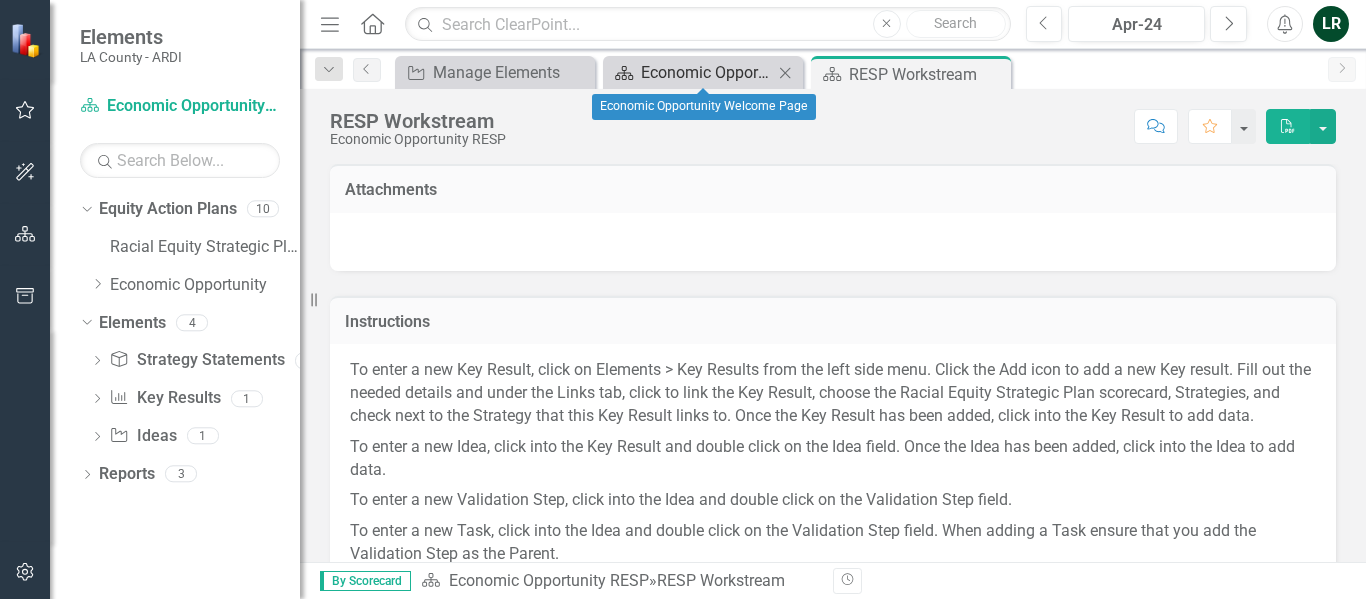 click on "Economic Opportunity Welcome Page" at bounding box center (707, 72) 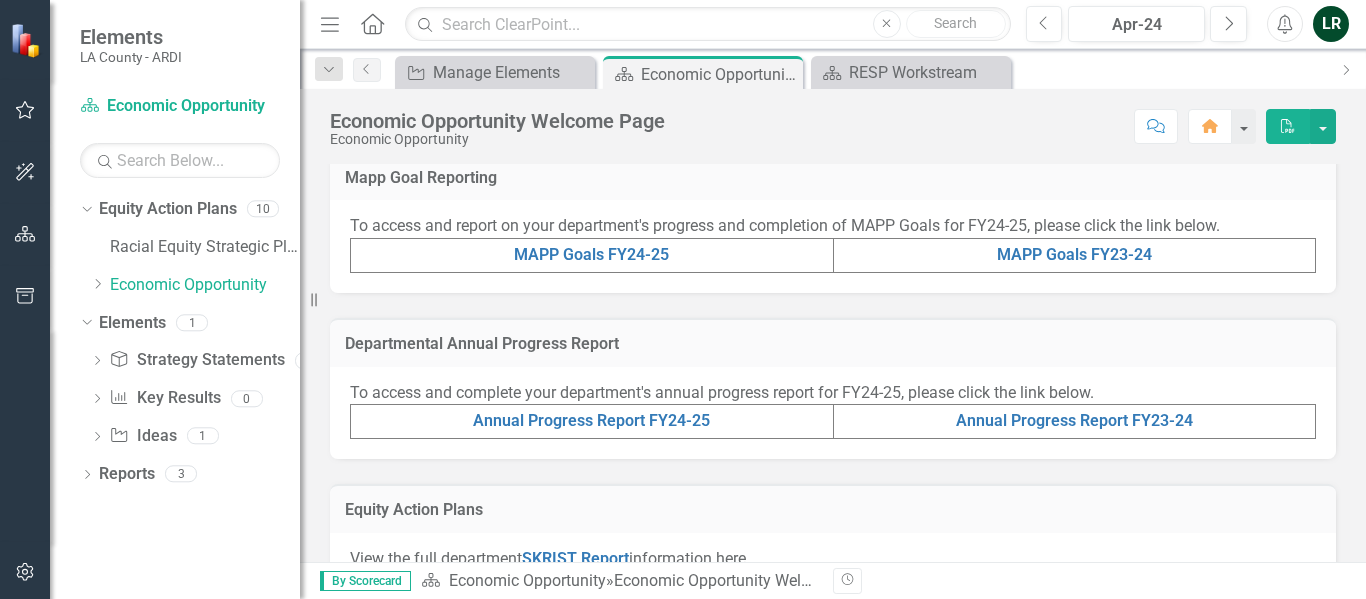 scroll, scrollTop: 500, scrollLeft: 0, axis: vertical 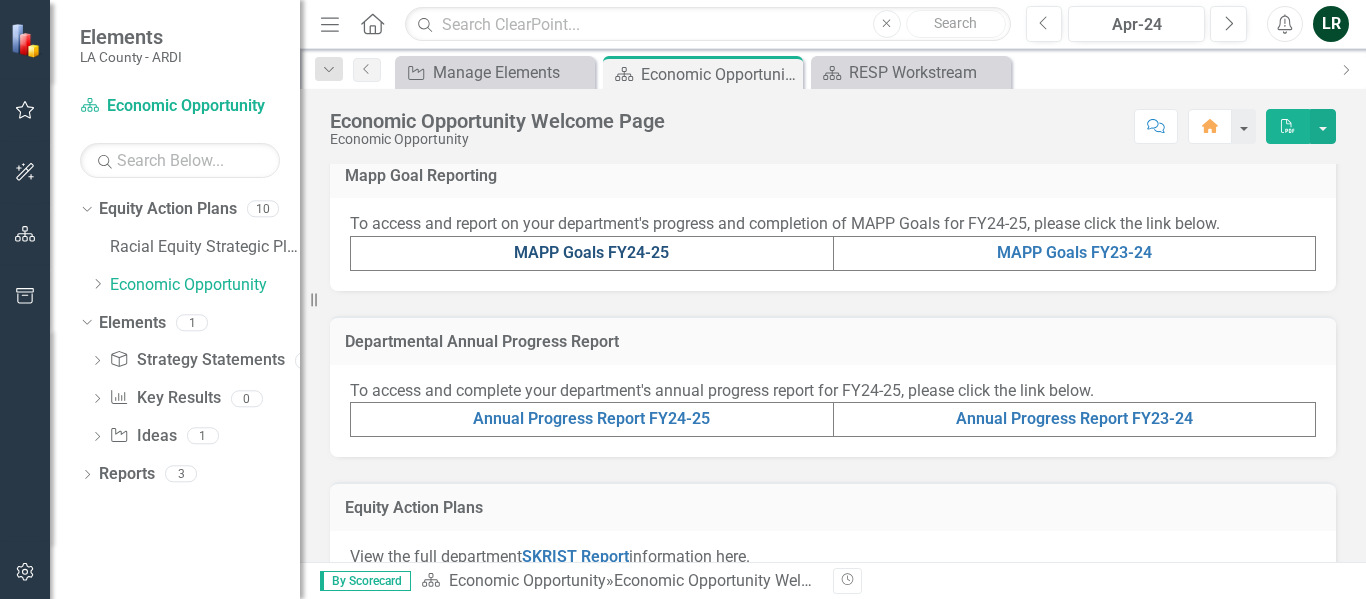 click on "MAPP Goals FY24-25" at bounding box center (591, 252) 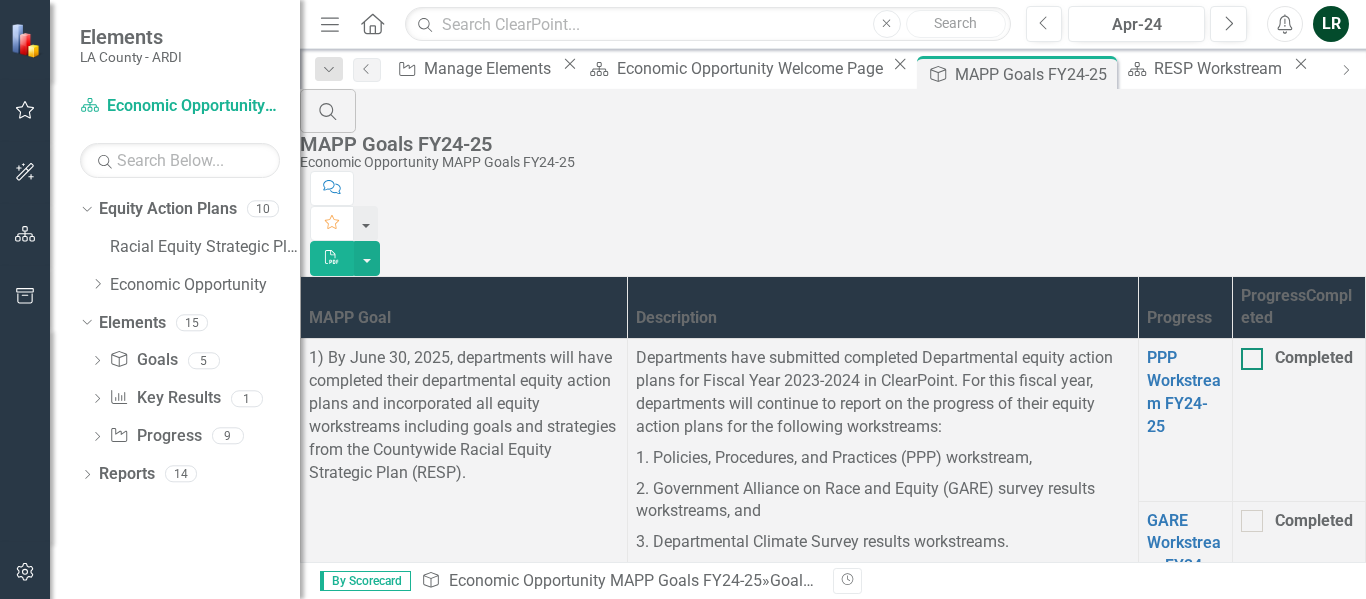 scroll, scrollTop: 200, scrollLeft: 0, axis: vertical 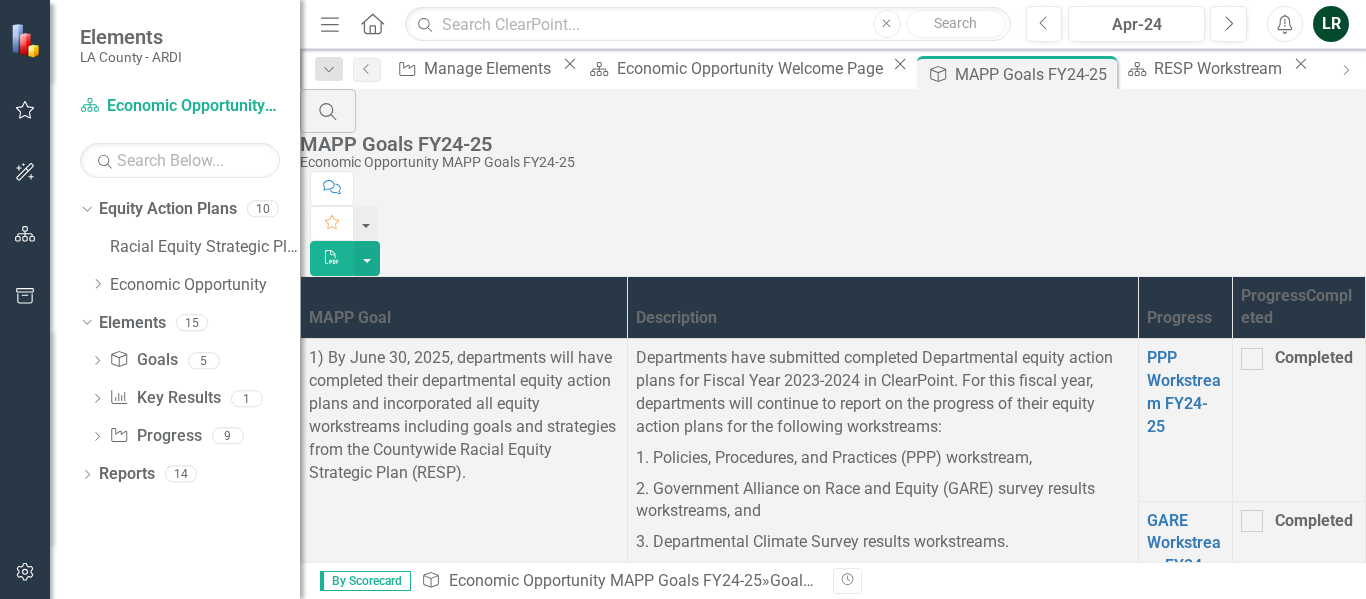 click at bounding box center (1252, 683) 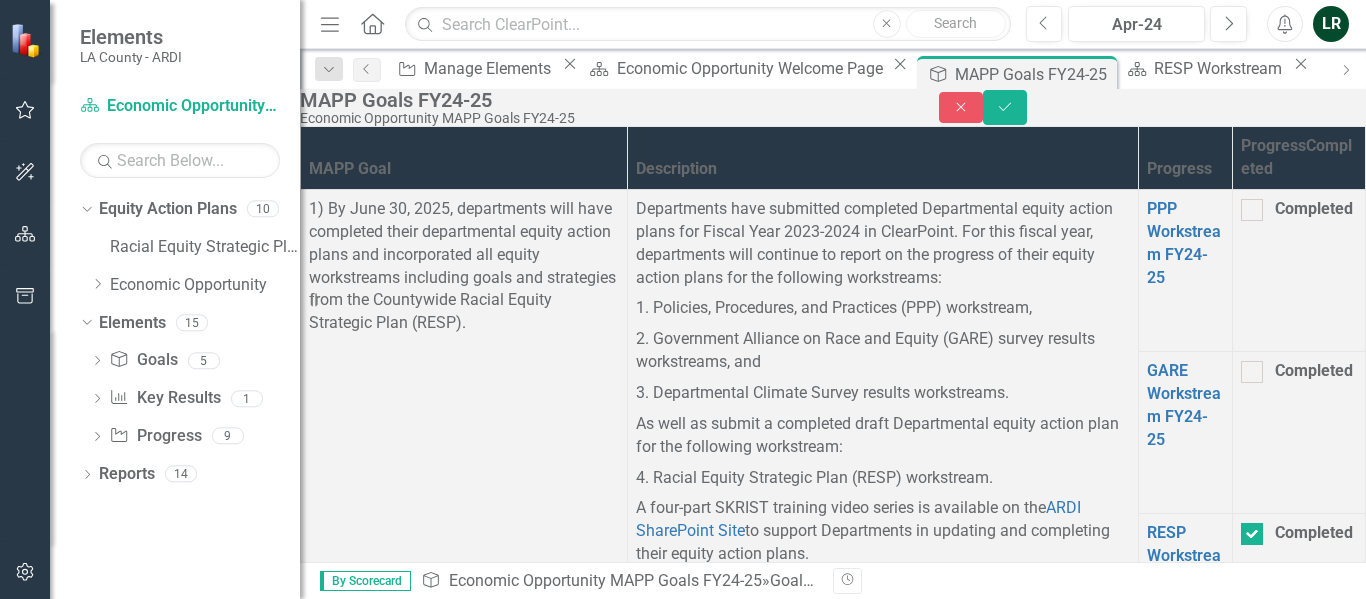 scroll, scrollTop: 500, scrollLeft: 0, axis: vertical 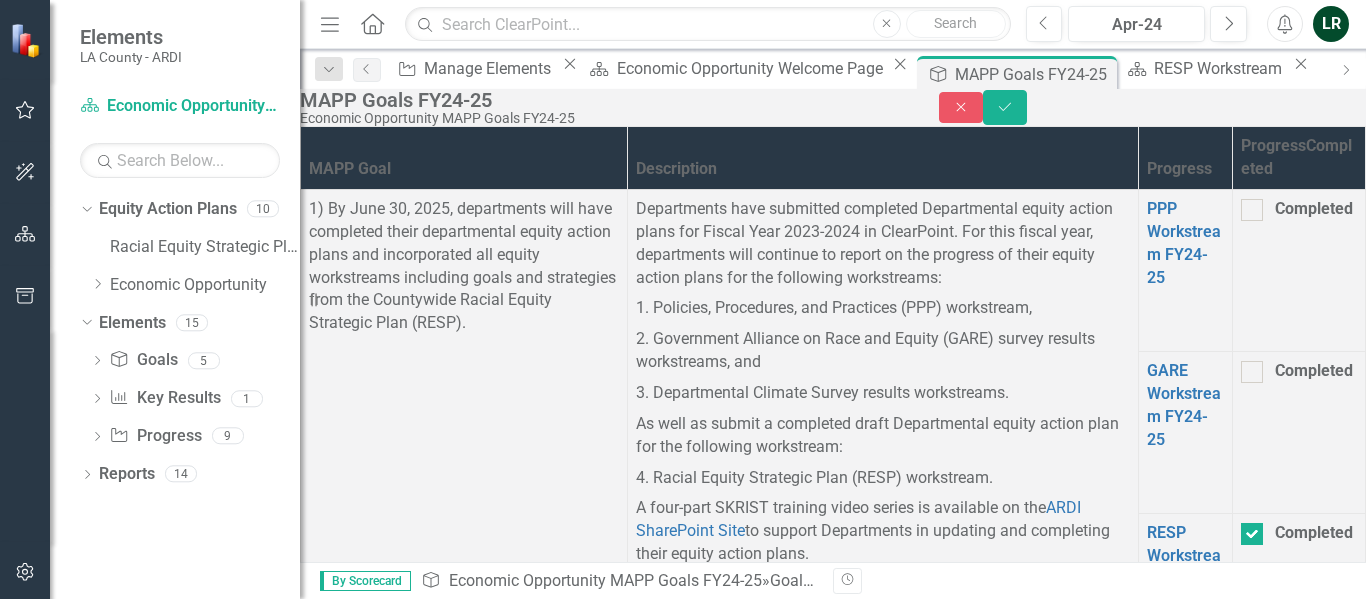 click at bounding box center (1252, 696) 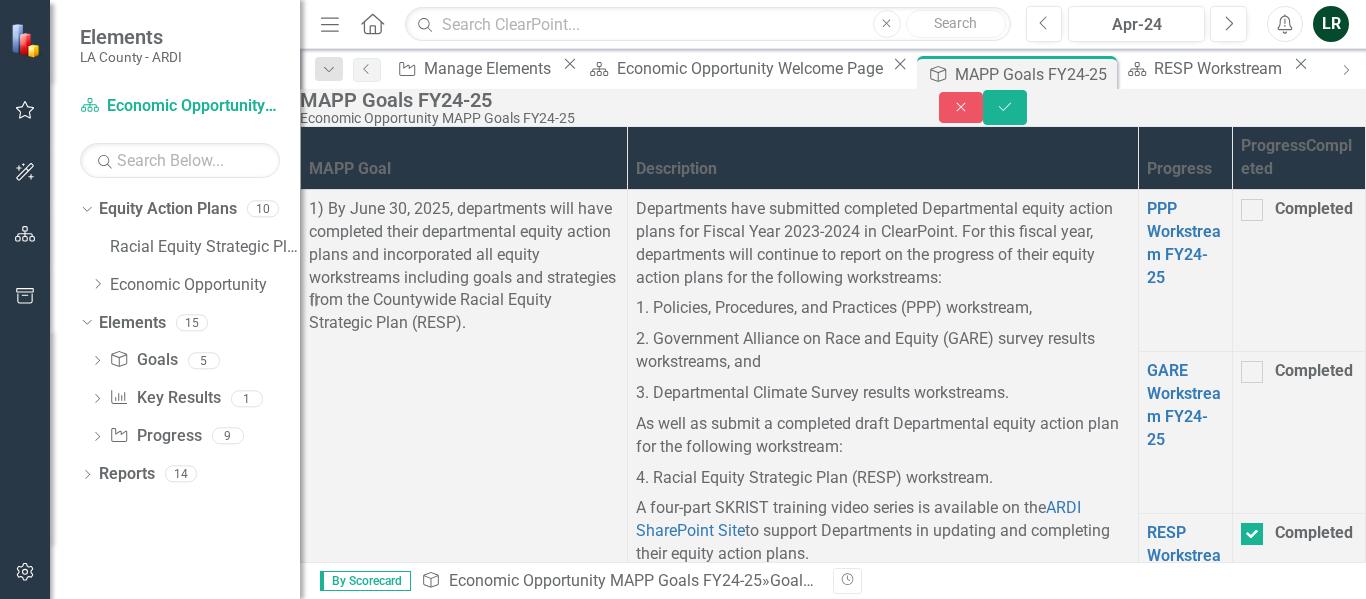 scroll, scrollTop: 3400, scrollLeft: 0, axis: vertical 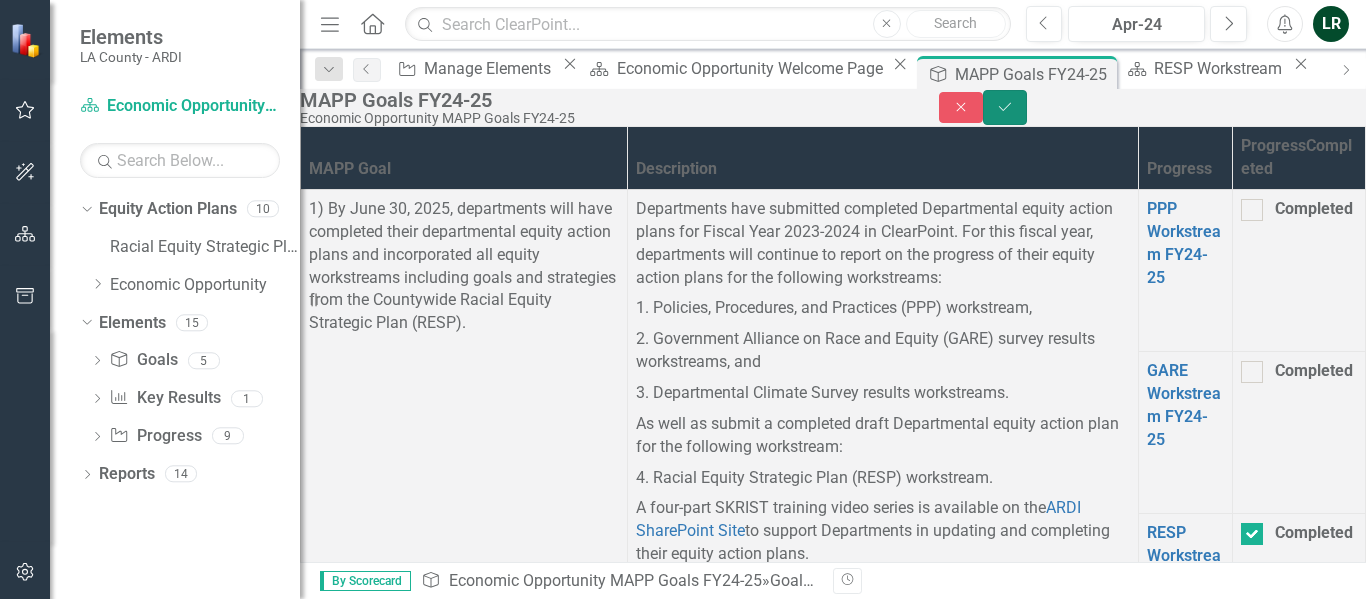 click on "Save" at bounding box center (1005, 107) 